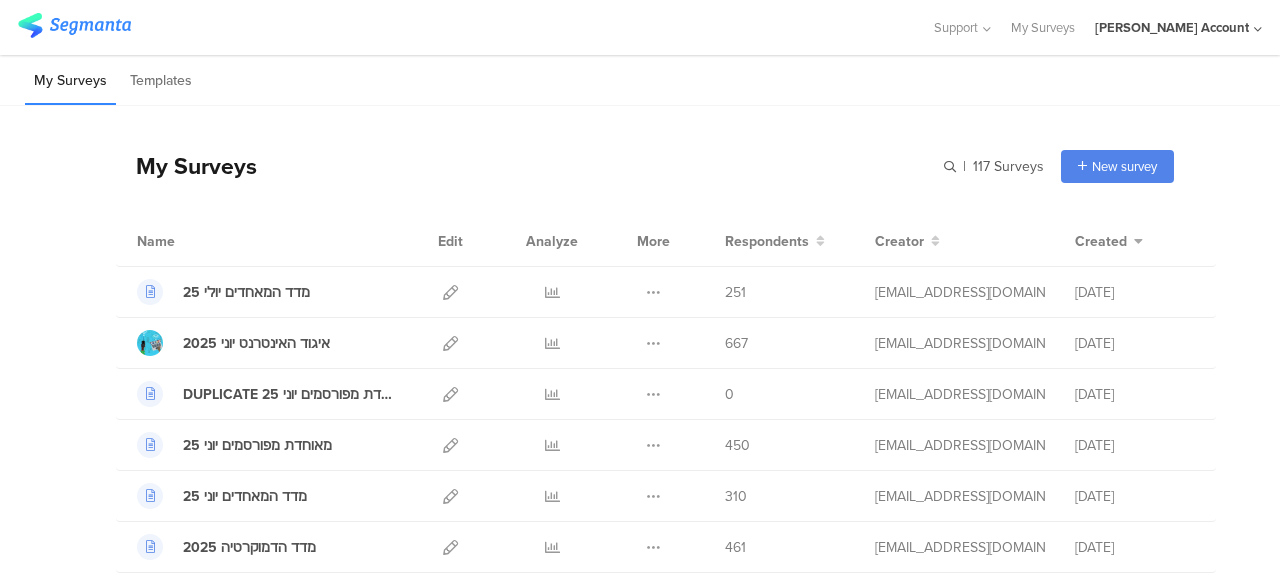 scroll, scrollTop: 0, scrollLeft: 0, axis: both 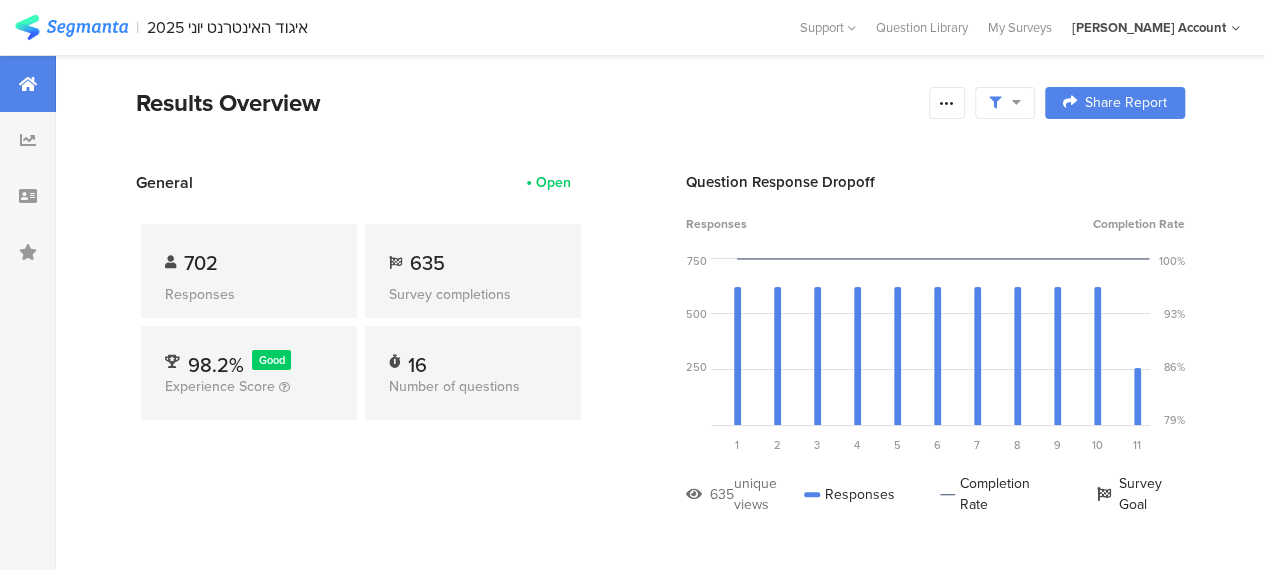 drag, startPoint x: 876, startPoint y: 107, endPoint x: 896, endPoint y: 47, distance: 63.245552 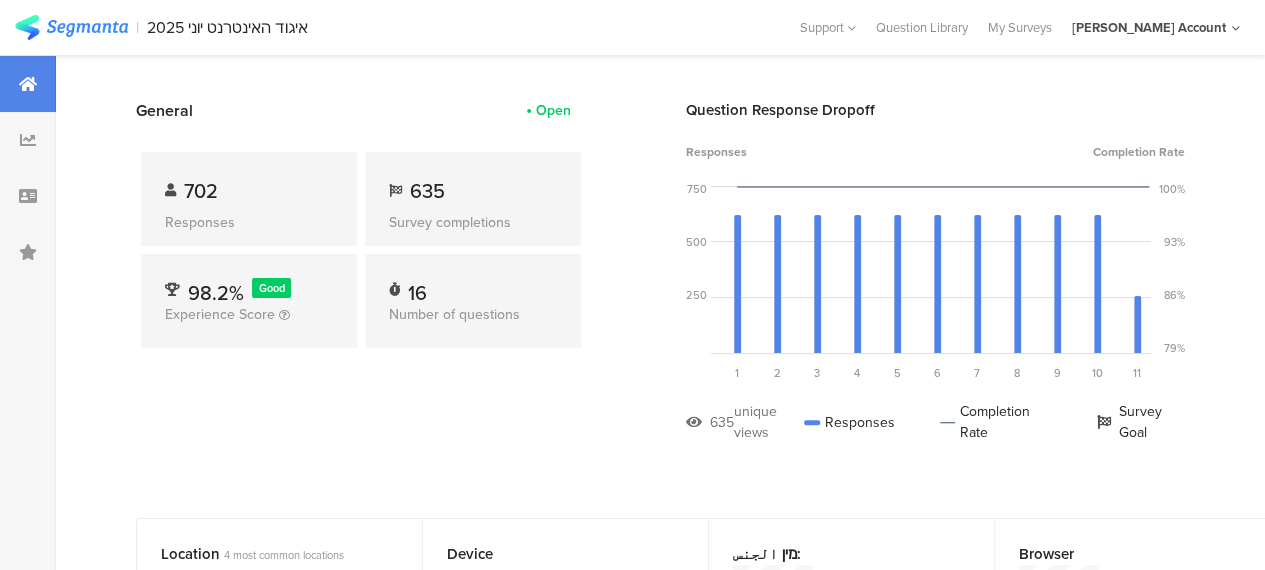 scroll, scrollTop: 0, scrollLeft: 0, axis: both 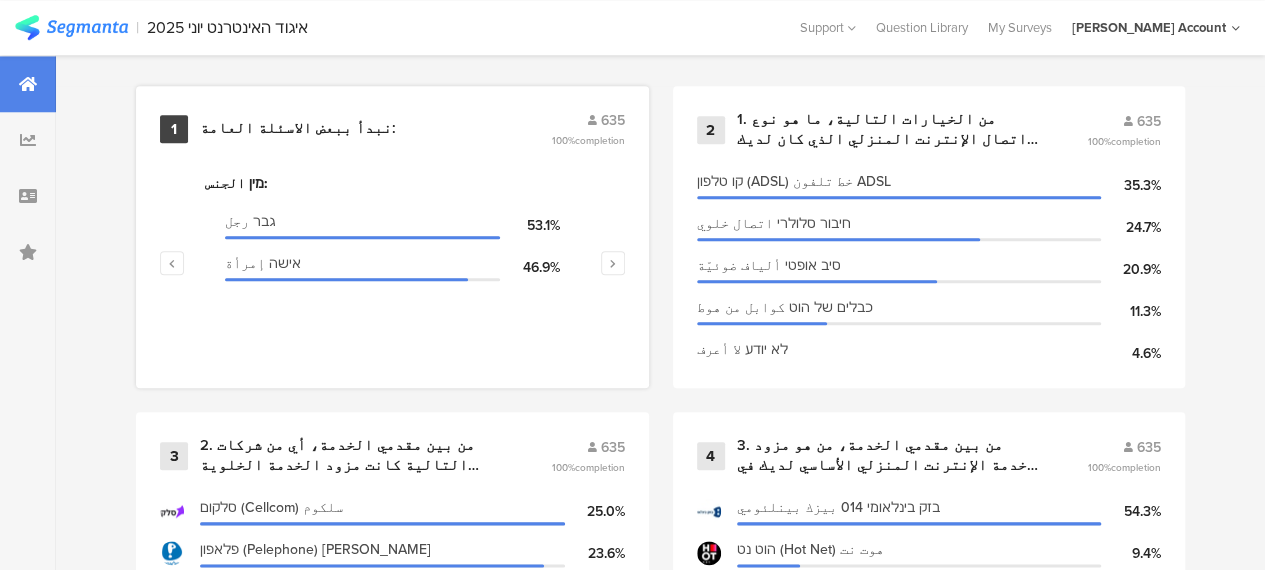 click on "نبدأ ببعض الاسئلة العامة:" at bounding box center (298, 129) 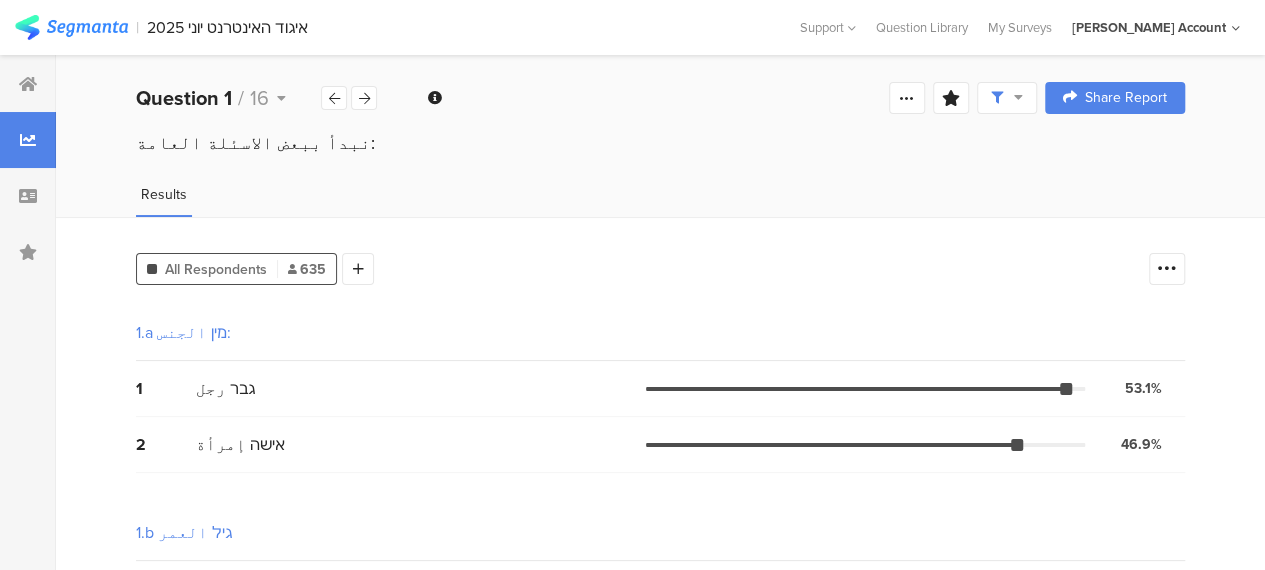 scroll, scrollTop: 0, scrollLeft: 0, axis: both 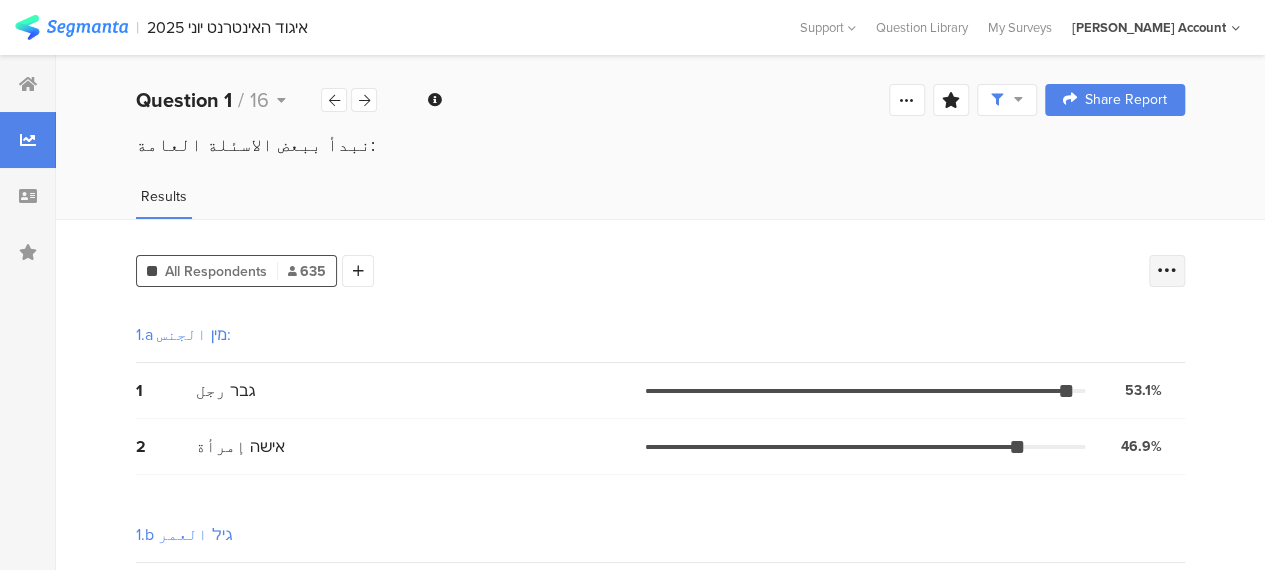 click at bounding box center [1167, 271] 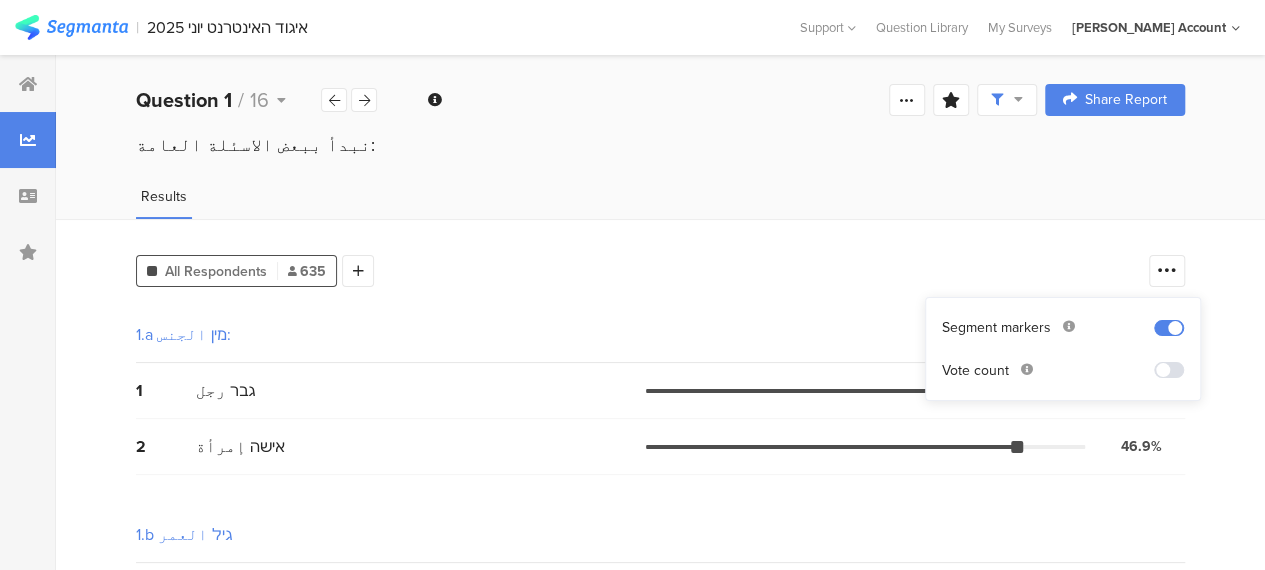 click at bounding box center (1169, 370) 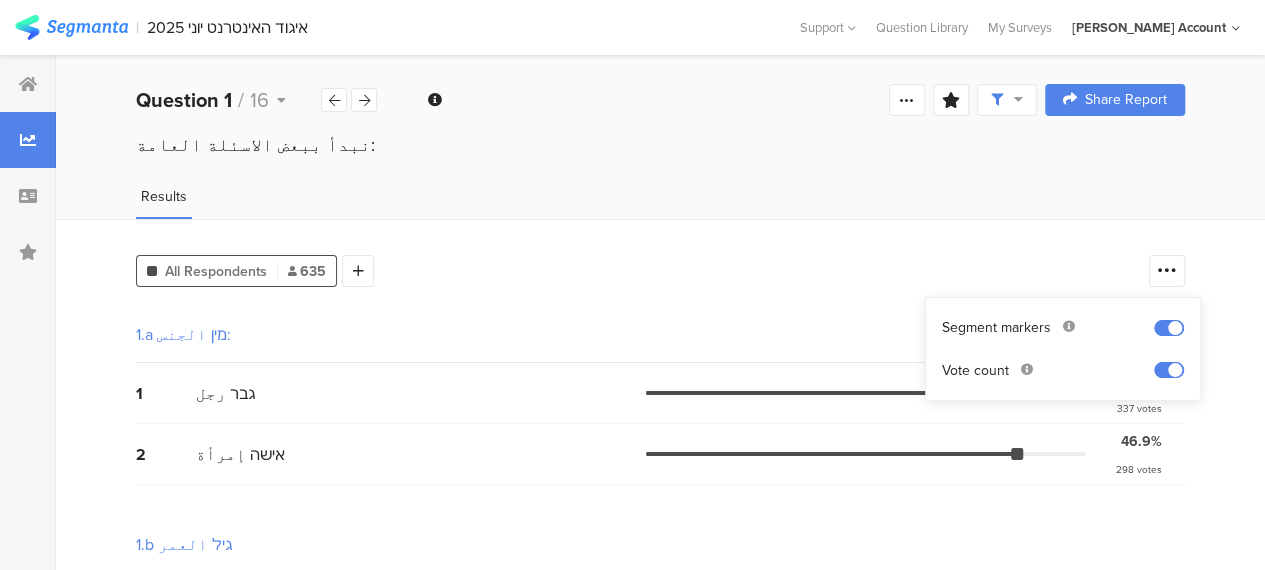 click on "All Respondents       635
Add Segment             1.a מין الجنس:
1     גבר رجل             53.1%   337 votes 2     אישה إمرأة             46.9%   298 votes 1.b גיל العمر
1     18-24             23.6%   150 votes 2     25-34             22.4%   142 votes 3     35-44             20.3%   129 votes 4     45-54             18.1%   115 votes 5     55-64             10.2%   65 votes 6     65  وما فوق             5.4%   34 votes 1.c דת الديانة
1     מוסלמי مسلم\ة             80.2%   509 votes 2     נוצרי مسيحي\ة             9.9%   63 votes 3     דרוזי درزي\ة             8.5%   54 votes 4     מסרב أرفض             1.4%   9 votes 1.d אזור מגורים المنطقة
1     גליל الجليل             47.6%   302 votes 2     משולש المثلث             27.2%   173 votes 3     النقب             13.4%   85 votes 4                 11.8%" at bounding box center [660, 918] 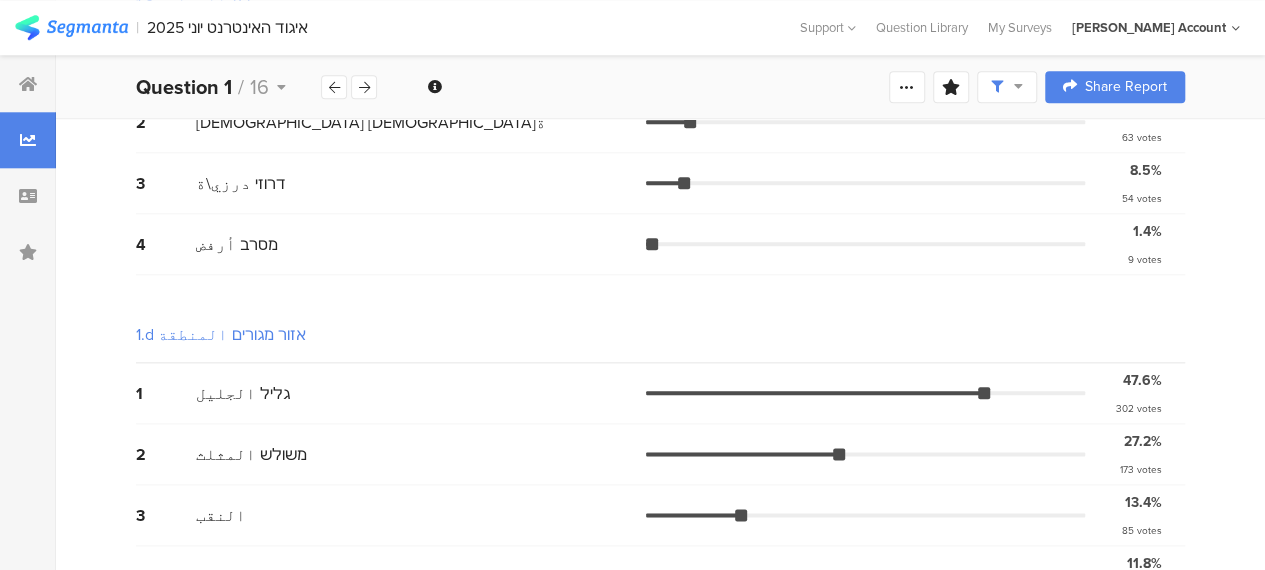 scroll, scrollTop: 1000, scrollLeft: 0, axis: vertical 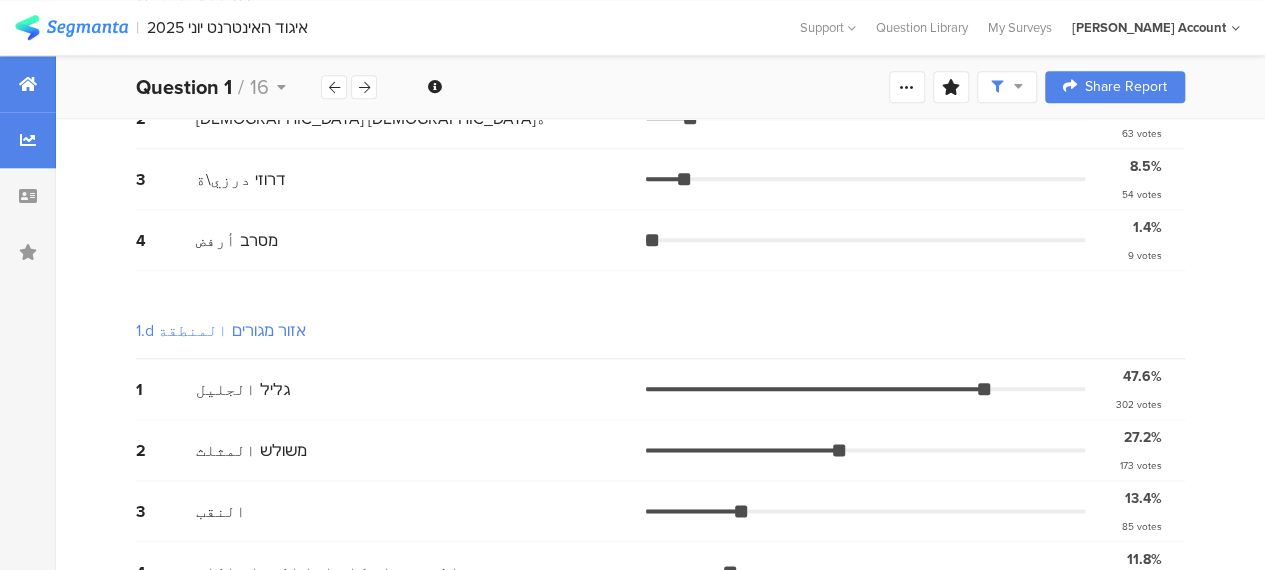 click at bounding box center (28, 84) 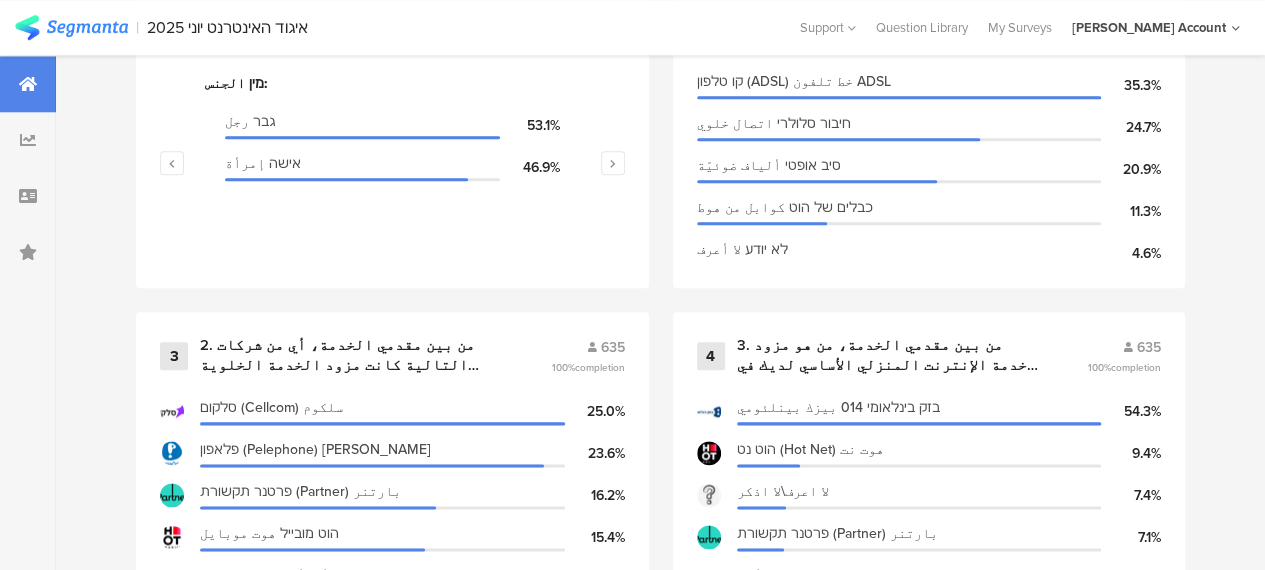 scroll, scrollTop: 0, scrollLeft: 0, axis: both 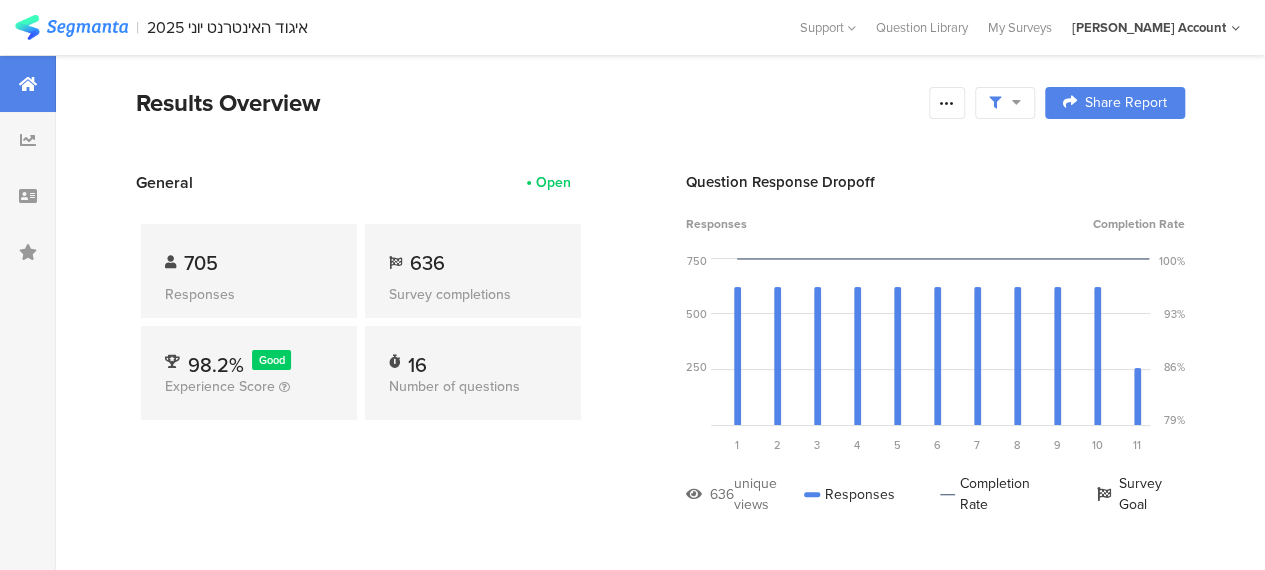 click on "636" at bounding box center [427, 263] 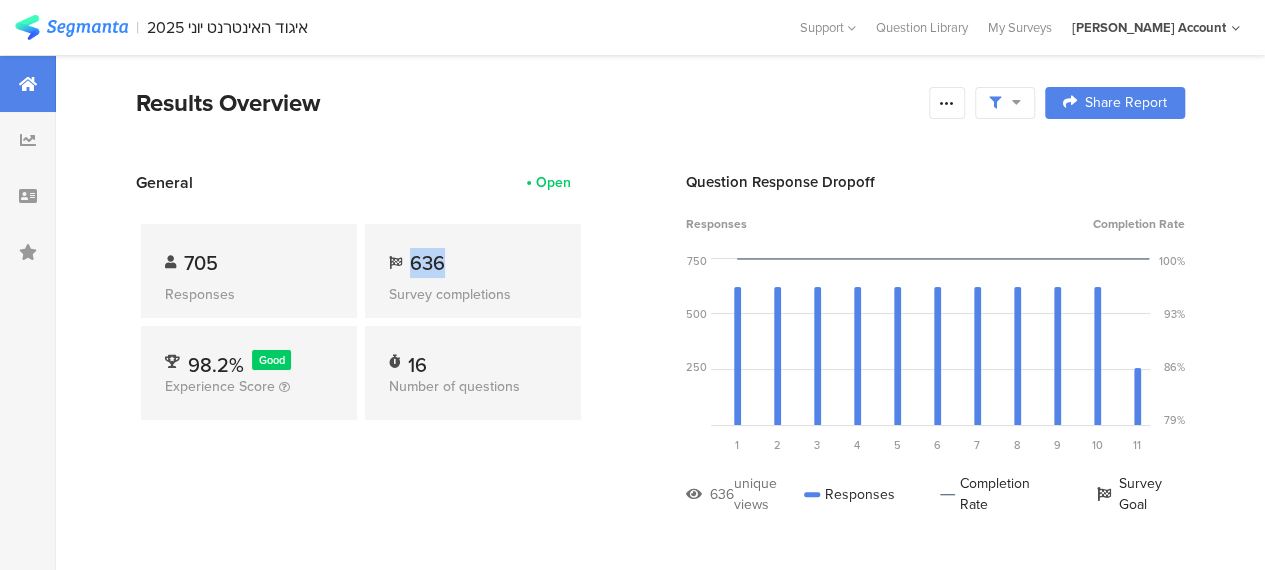 click on "636" at bounding box center [427, 263] 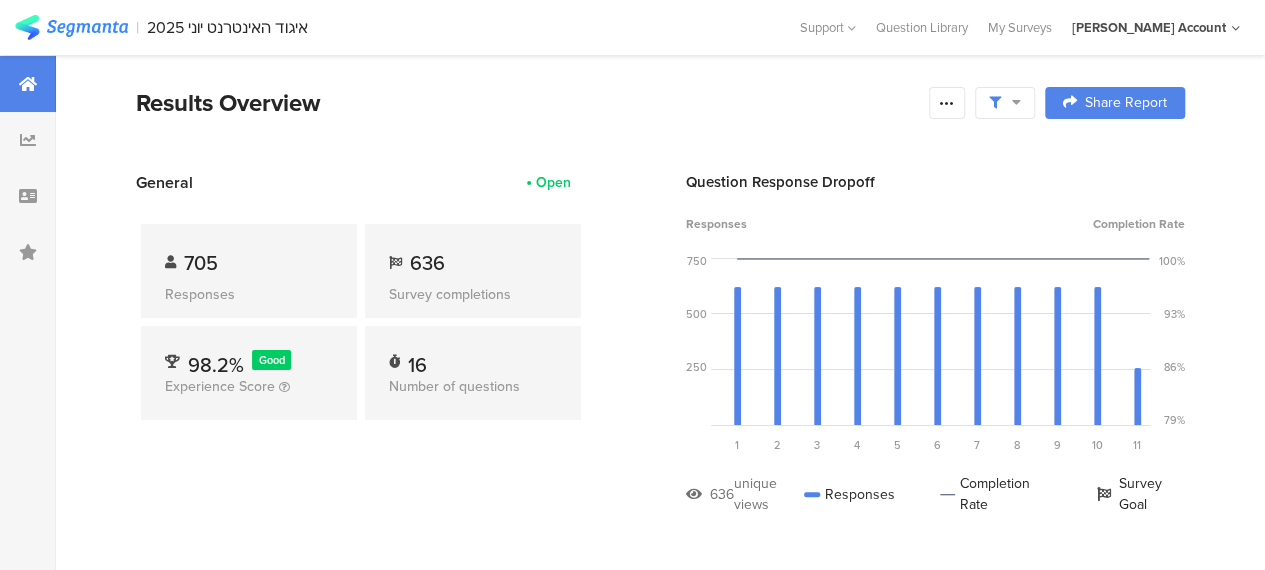 click on "705   Responses     636   Survey completions     98.2%   Good   Experience Score
16
Number of questions" at bounding box center [361, 326] 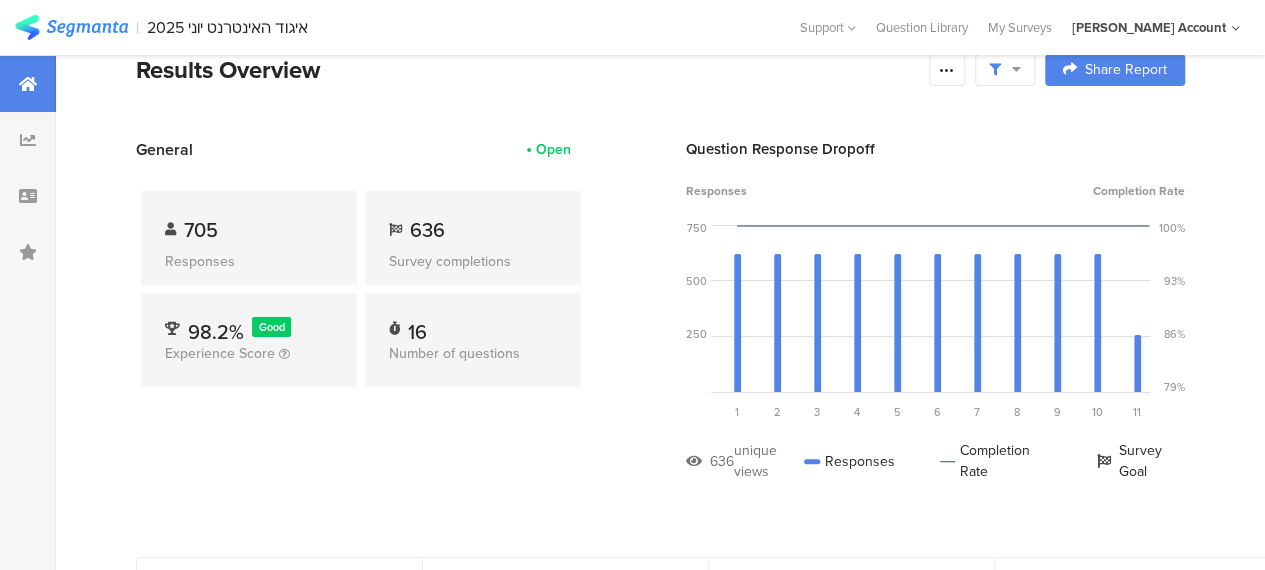 scroll, scrollTop: 0, scrollLeft: 0, axis: both 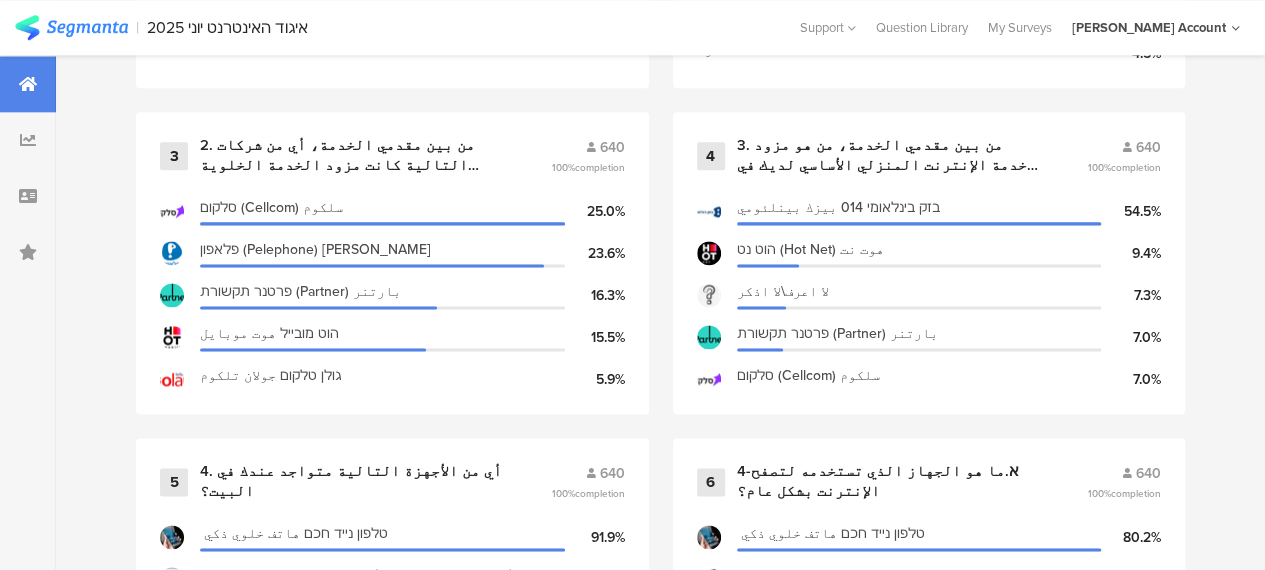 click on "1   نبدأ ببعض الاسئلة العامة:     640   100%  completion
מין الجنس:
גבר رجل
53.3%
אישה إمرأة
46.7%
גיל العمر
18-24
23.4%
25-34
22.3%
35-44
20.2%
45-54
18.3%
דת الديانة
מוסלמי مسلم\ة
80.0%
נוצרי مسيحي\ة
9.8%
דרוזי درزي\ة
8.8%
מסרב أرفض
1.4%
אזור מגורים المنطقة
גליל الجليل
47.8%
משולש المثلث
27.2%
النقب
13.3%
مدن مختلطة: حيفا عكا يافا الرملة اللد
11.7%
2       640   100%  completion       קו טלפון (ADSL) خط تلفون  ADSL" at bounding box center (660, 1089) 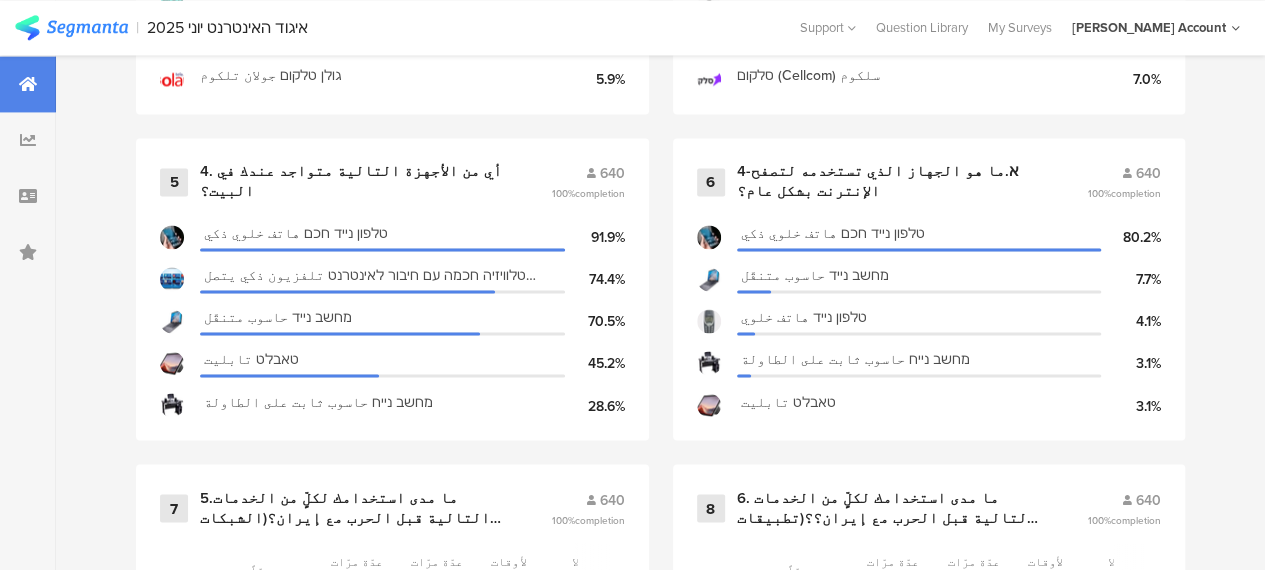 scroll, scrollTop: 1600, scrollLeft: 0, axis: vertical 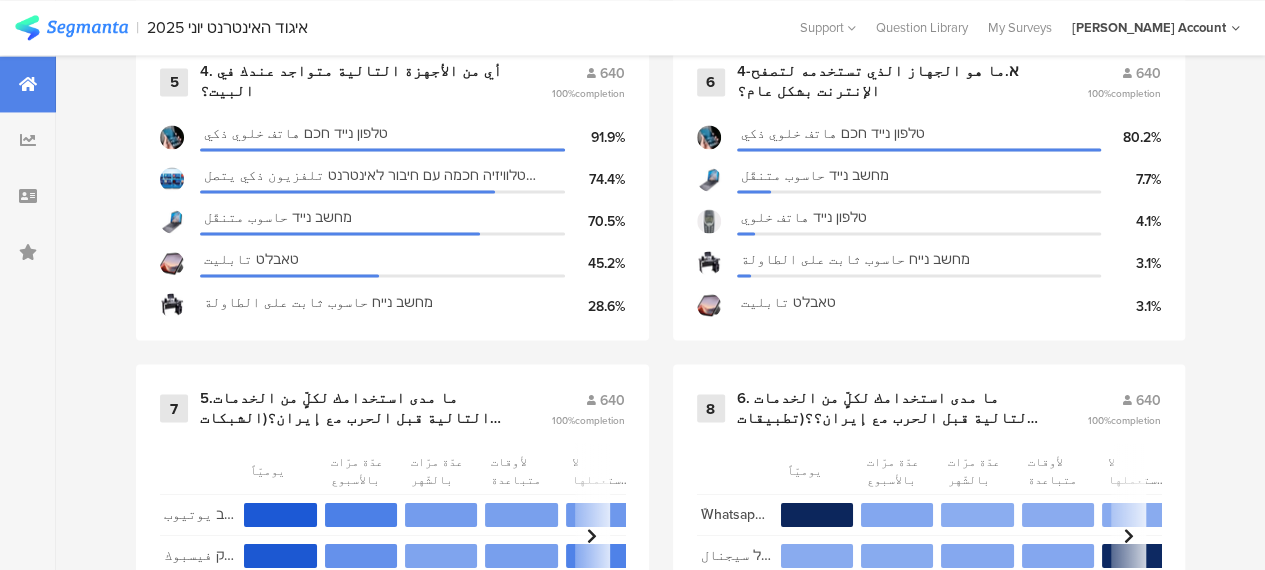 click on "1   نبدأ ببعض الاسئلة العامة:     640   100%  completion
מין الجنس:
גבר رجل
53.3%
אישה إمرأة
46.7%
גיל العمر
18-24
23.4%
25-34
22.3%
35-44
20.2%
45-54
18.3%
דת الديانة
מוסלמי مسلم\ة
80.0%
נוצרי مسيحي\ة
9.8%
דרוזי درزي\ة
8.8%
מסרב أرفض
1.4%
אזור מגורים المنطقة
גליל الجليل
47.8%
משולש المثلث
27.2%
النقب
13.3%
مدن مختلطة: حيفا عكا يافا الرملة اللد
11.7%
2       640   100%  completion       קו טלפון (ADSL) خط تلفون  ADSL" at bounding box center (660, 689) 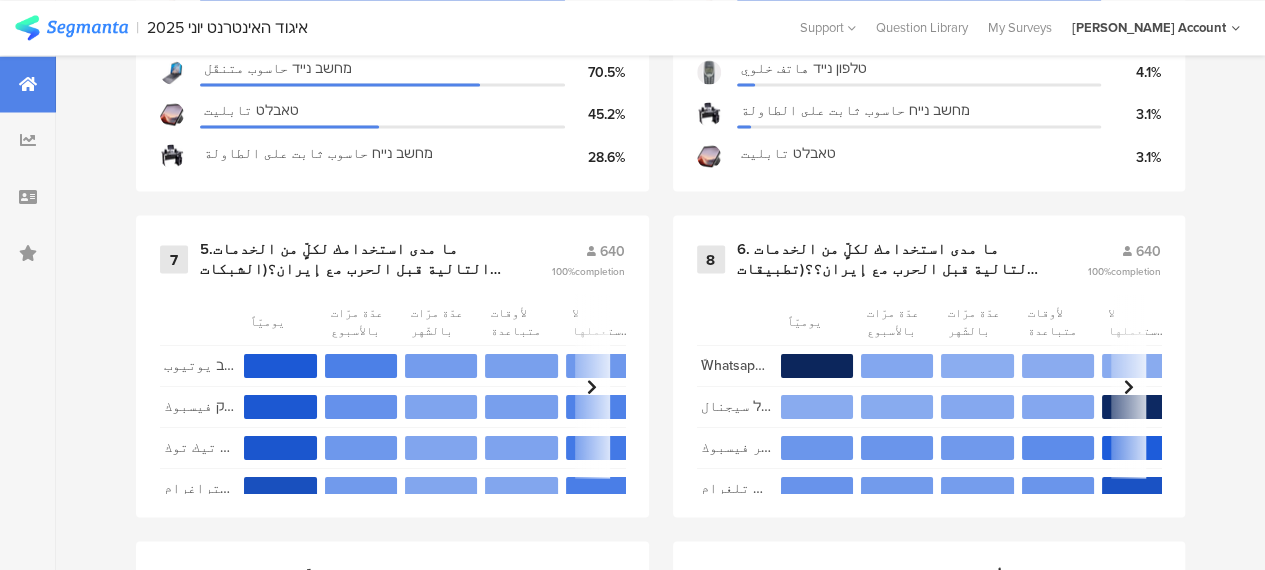 scroll, scrollTop: 1900, scrollLeft: 0, axis: vertical 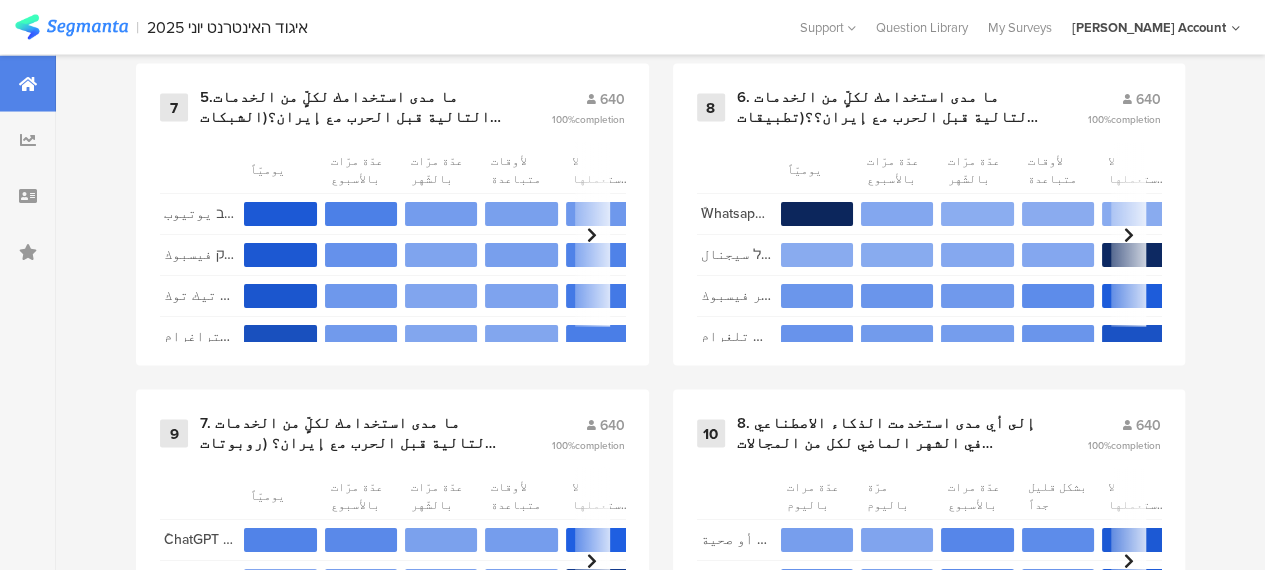 click on "1   نبدأ ببعض الاسئلة العامة:     640   100%  completion
מין الجنس:
גבר رجل
53.3%
אישה إمرأة
46.7%
גיל العمر
18-24
23.4%
25-34
22.3%
35-44
20.2%
45-54
18.3%
דת الديانة
מוסלמי مسلم\ة
80.0%
נוצרי مسيحي\ة
9.8%
דרוזי درزي\ة
8.8%
מסרב أرفض
1.4%
אזור מגורים المنطقة
גליל الجليل
47.8%
משולש المثلث
27.2%
النقب
13.3%
مدن مختلطة: حيفا عكا يافا الرملة اللد
11.7%
2       640   100%  completion       קו טלפון (ADSL) خط تلفون  ADSL" at bounding box center (660, 389) 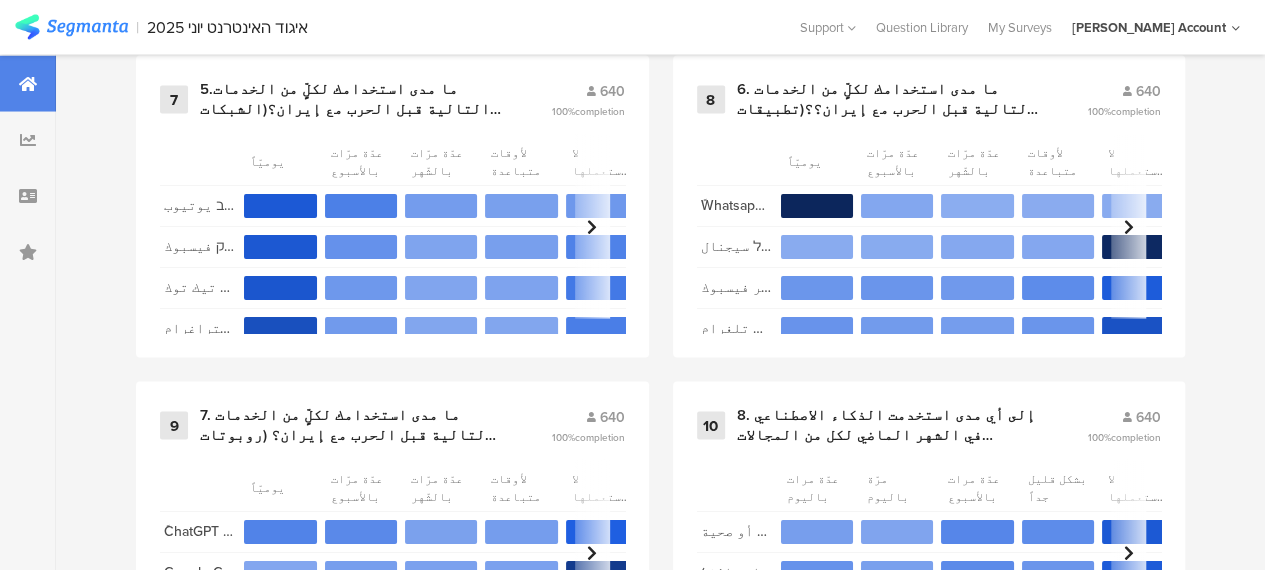 scroll, scrollTop: 2300, scrollLeft: 0, axis: vertical 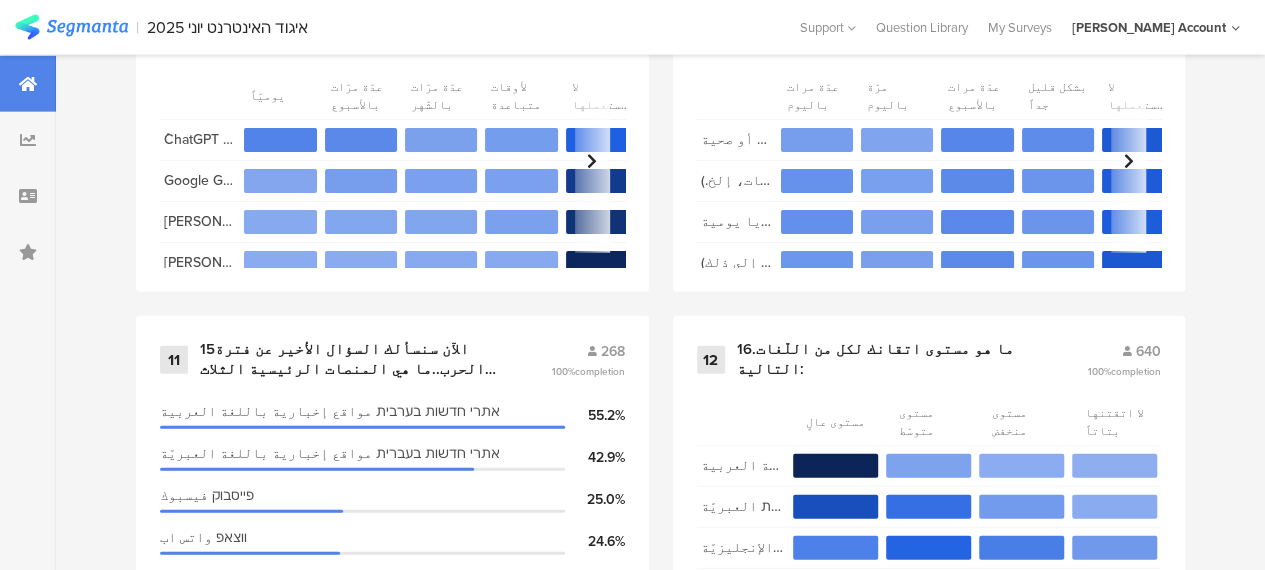 click on "1   نبدأ ببعض الاسئلة العامة:     640   100%  completion
מין الجنس:
גבר رجل
53.3%
אישה إمرأة
46.7%
גיל العمر
18-24
23.4%
25-34
22.3%
35-44
20.2%
45-54
18.3%
דת الديانة
מוסלמי مسلم\ة
80.0%
נוצרי مسيحي\ة
9.8%
דרוזי درزي\ة
8.8%
מסרב أرفض
1.4%
אזור מגורים المنطقة
גליל الجليل
47.8%
משולש المثلث
27.2%
النقب
13.3%
مدن مختلطة: حيفا عكا يافا الرملة اللد
11.7%
2       640   100%  completion       קו טלפון (ADSL) خط تلفون  ADSL" at bounding box center (660, -11) 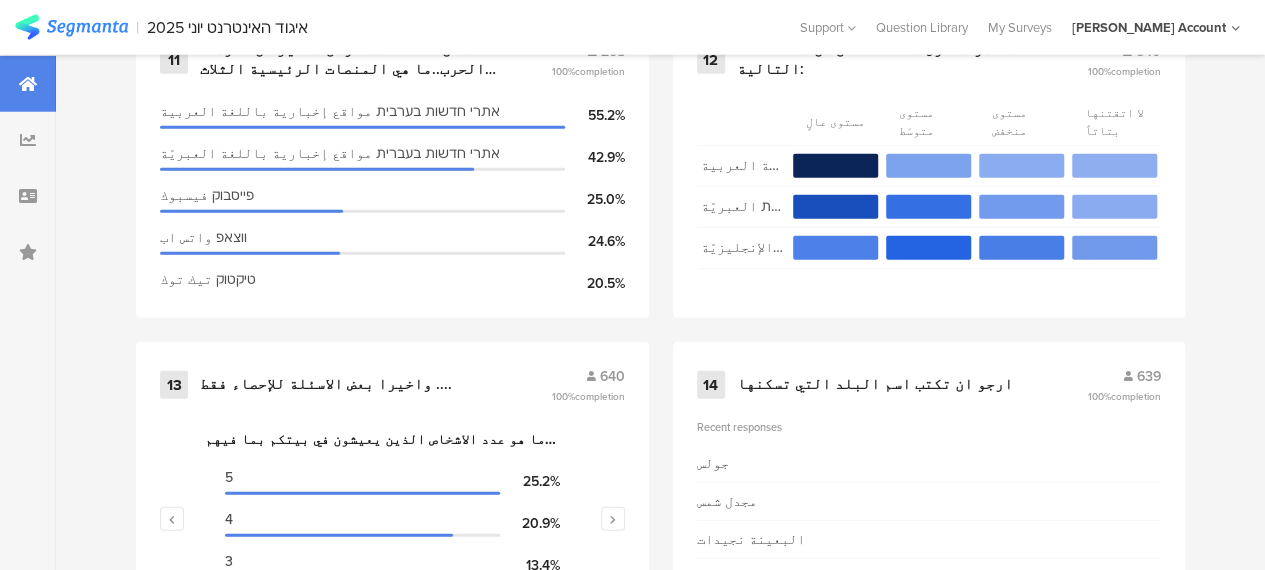 click on "1   نبدأ ببعض الاسئلة العامة:     640   100%  completion
מין الجنس:
גבר رجل
53.3%
אישה إمرأة
46.7%
גיל العمر
18-24
23.4%
25-34
22.3%
35-44
20.2%
45-54
18.3%
דת الديانة
מוסלמי مسلم\ة
80.0%
נוצרי مسيحي\ة
9.8%
דרוזי درزي\ة
8.8%
מסרב أرفض
1.4%
אזור מגורים المنطقة
גליל الجليل
47.8%
משולש المثلث
27.2%
النقب
13.3%
مدن مختلطة: حيفا عكا يافا الرملة اللد
11.7%
2       640   100%  completion       קו טלפון (ADSL) خط تلفون  ADSL" at bounding box center (660, -311) 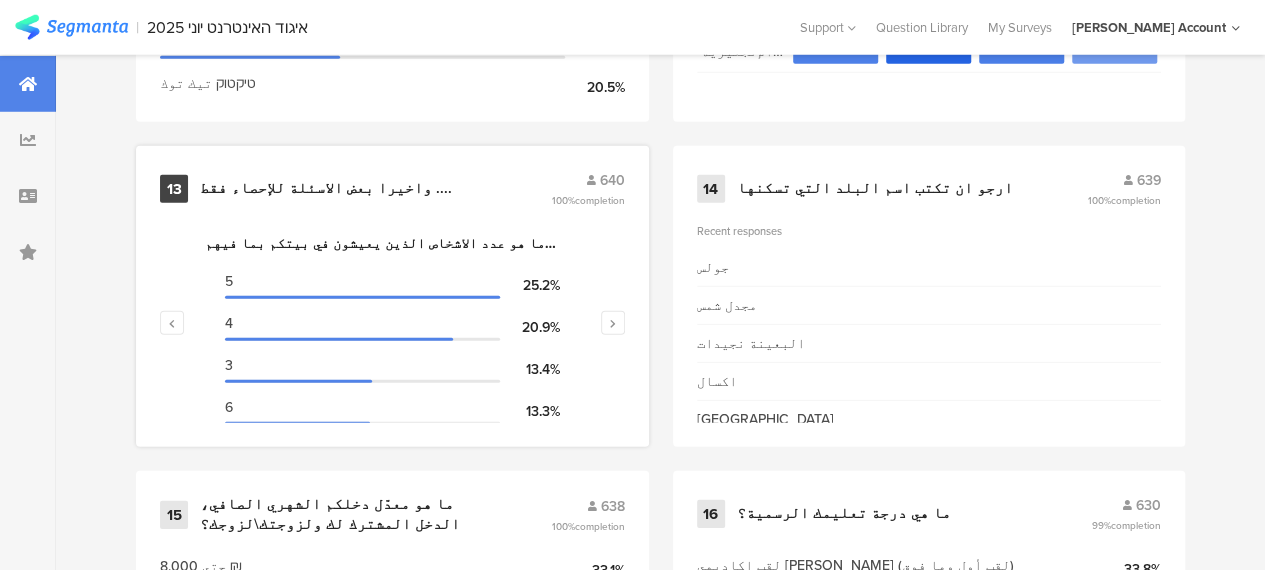 scroll, scrollTop: 2900, scrollLeft: 0, axis: vertical 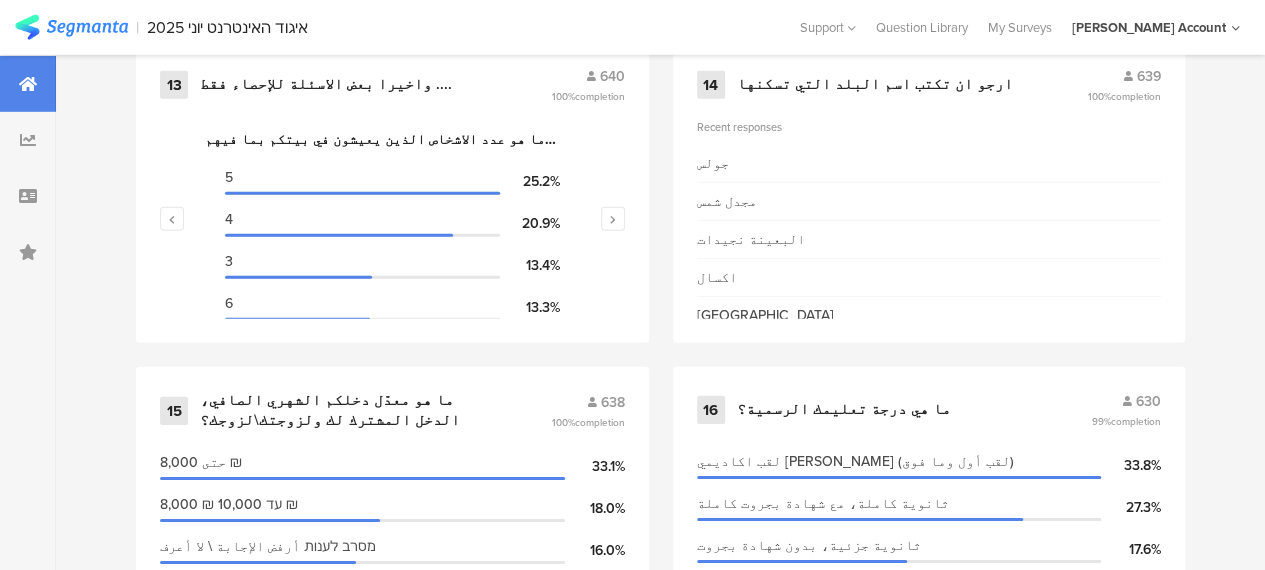 click on "1   نبدأ ببعض الاسئلة العامة:     640   100%  completion
מין الجنس:
גבר رجل
53.3%
אישה إمرأة
46.7%
גיל العمر
18-24
23.4%
25-34
22.3%
35-44
20.2%
45-54
18.3%
דת الديانة
מוסלמי مسلم\ة
80.0%
נוצרי مسيحي\ة
9.8%
דרוזי درزي\ة
8.8%
מסרב أرفض
1.4%
אזור מגורים المنطقة
גליל الجليل
47.8%
משולש المثلث
27.2%
النقب
13.3%
مدن مختلطة: حيفا عكا يافا الرملة اللد
11.7%
2       640   100%  completion       קו טלפון (ADSL) خط تلفون  ADSL" at bounding box center (660, -611) 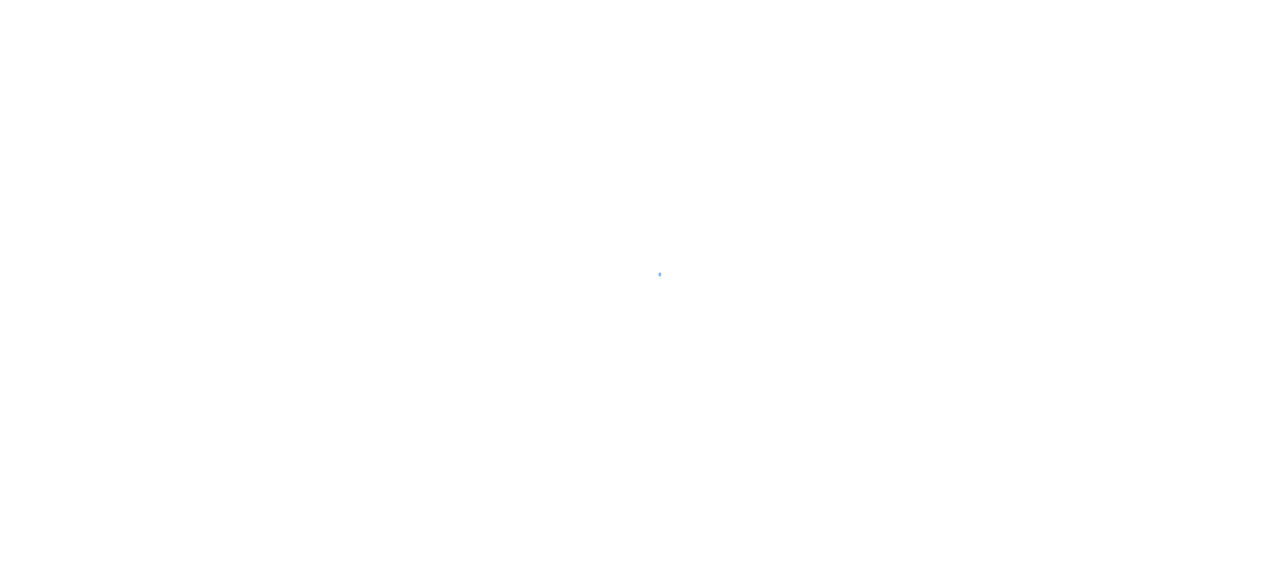 scroll, scrollTop: 0, scrollLeft: 0, axis: both 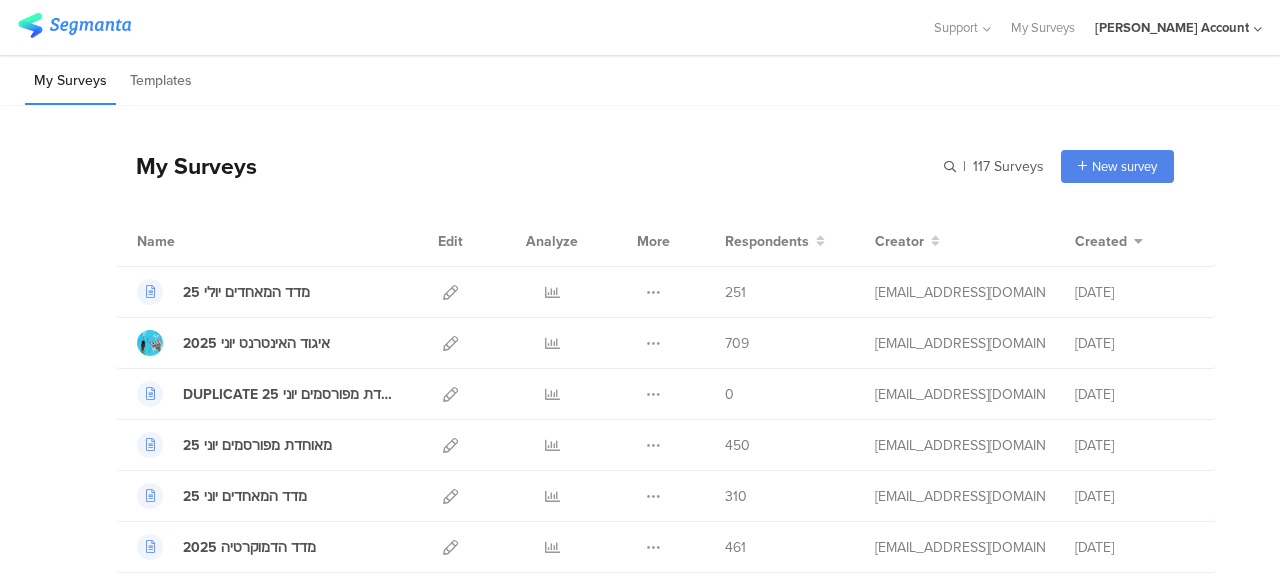 click on "My Surveys
Templates" at bounding box center [640, 80] 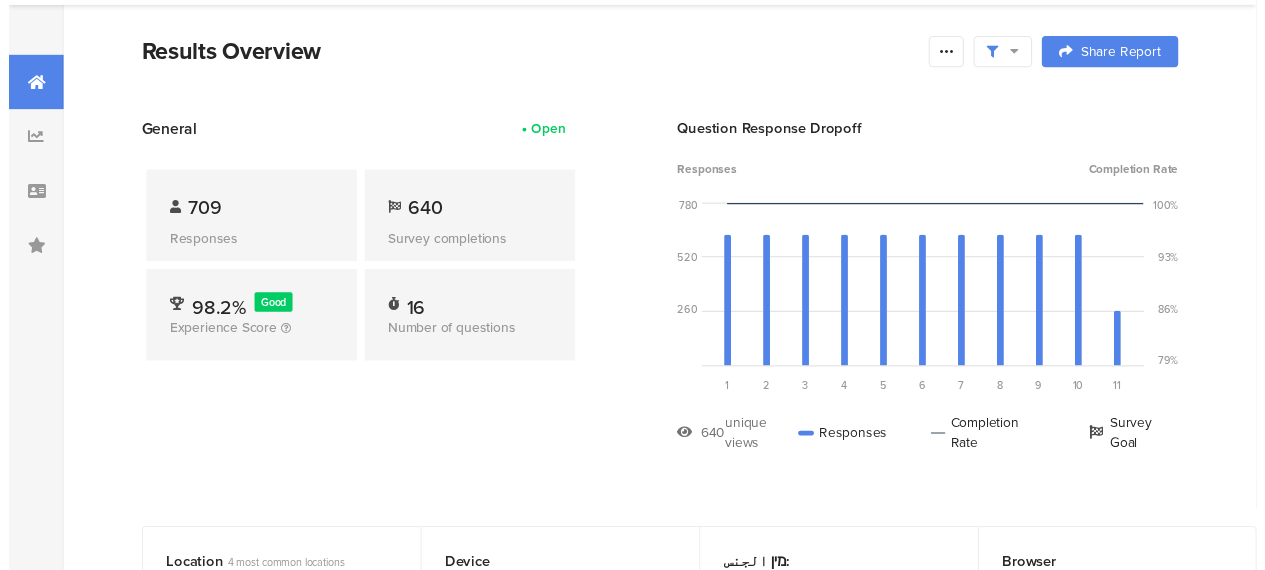 scroll, scrollTop: 0, scrollLeft: 0, axis: both 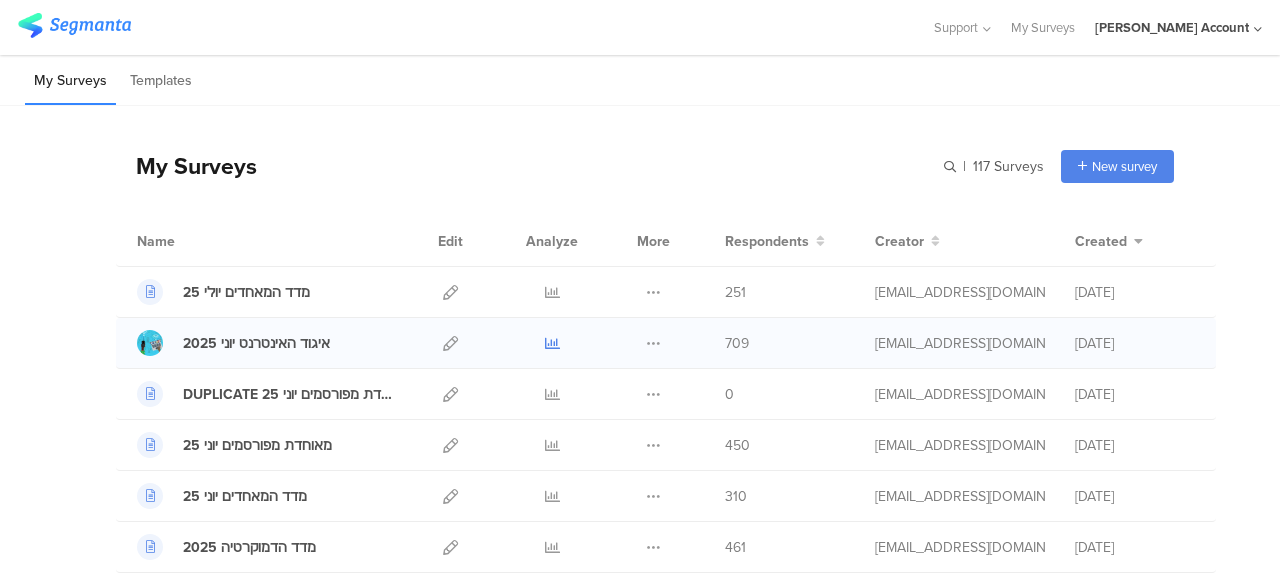 click at bounding box center [552, 343] 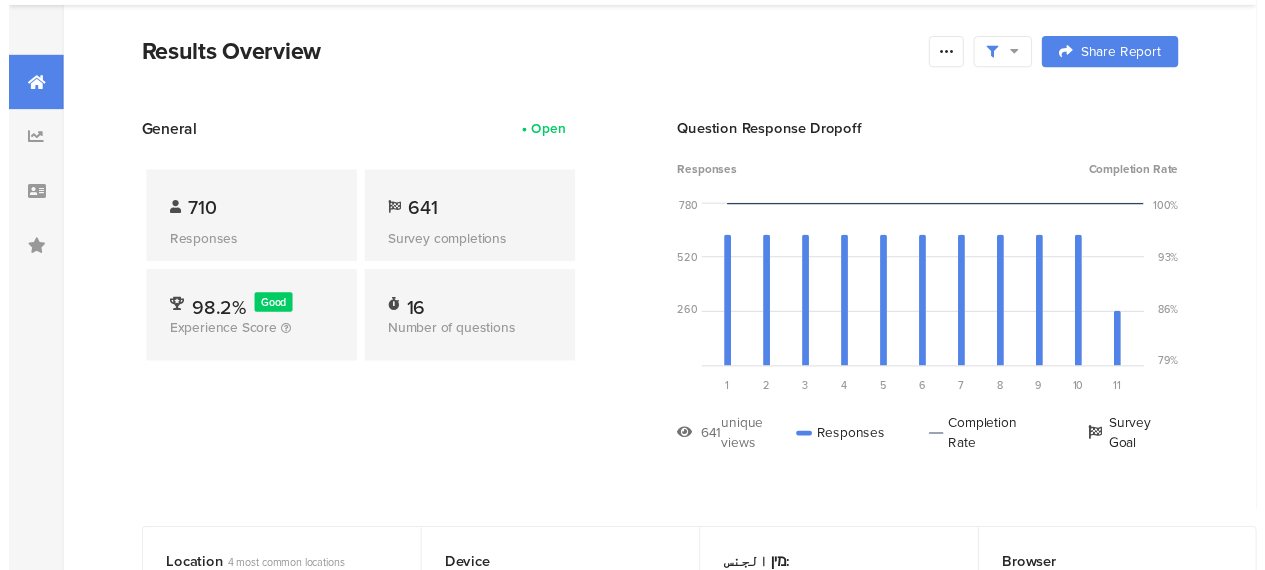 scroll, scrollTop: 0, scrollLeft: 0, axis: both 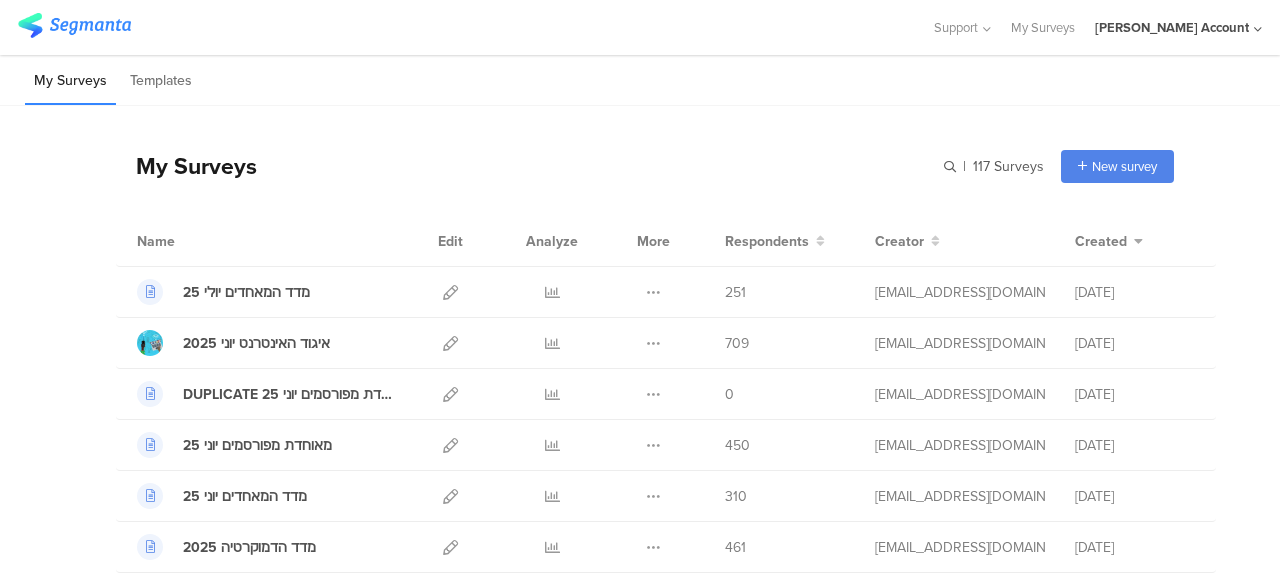 click on "My Surveys
|
117 Surveys
New survey
Start from scratch
Choose from templates" at bounding box center (645, 166) 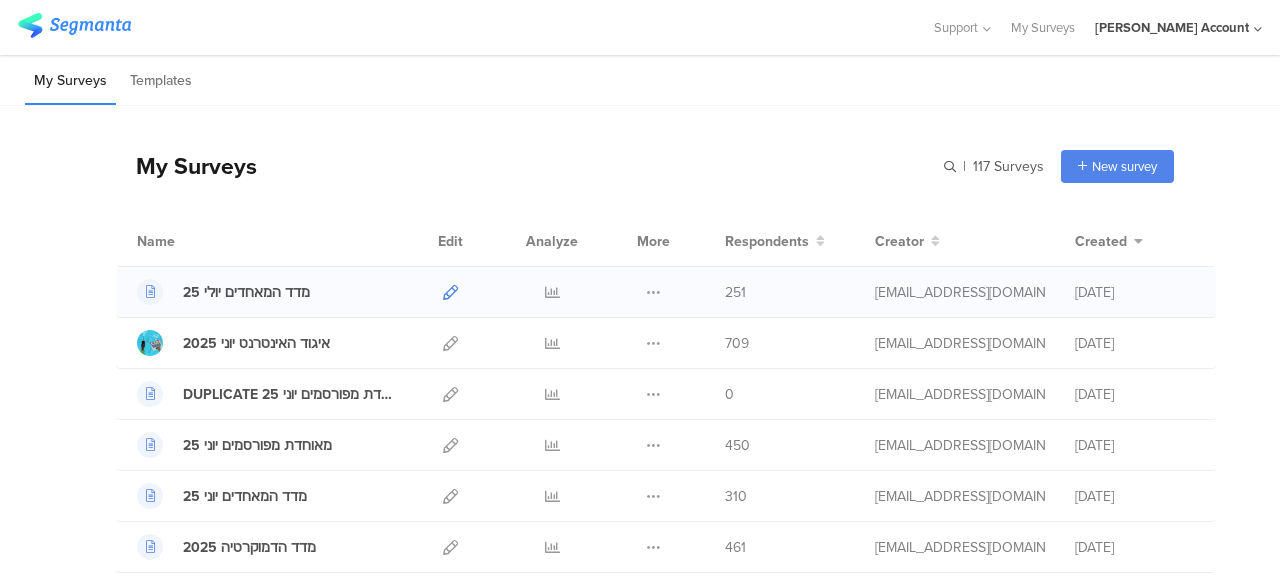 click at bounding box center (450, 292) 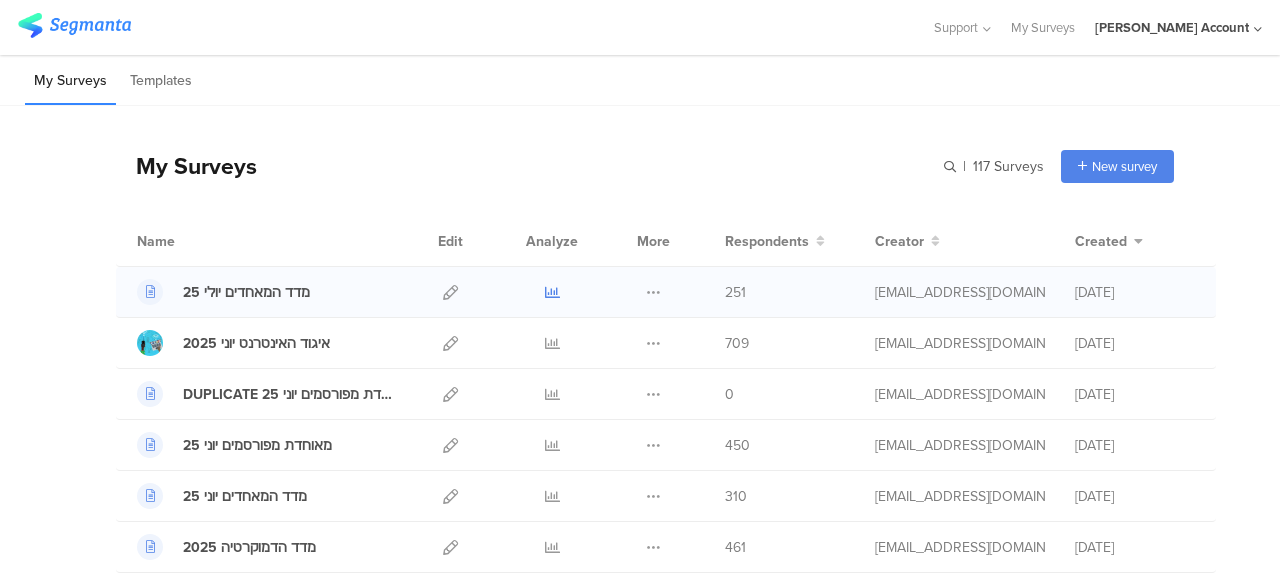 click at bounding box center [552, 292] 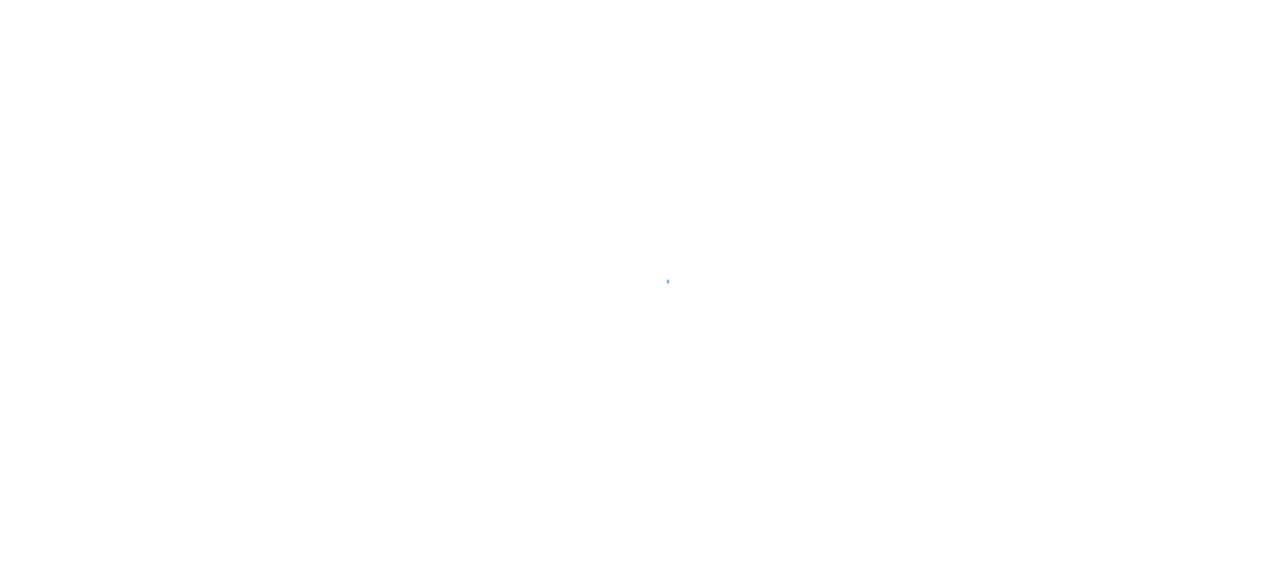 scroll, scrollTop: 0, scrollLeft: 0, axis: both 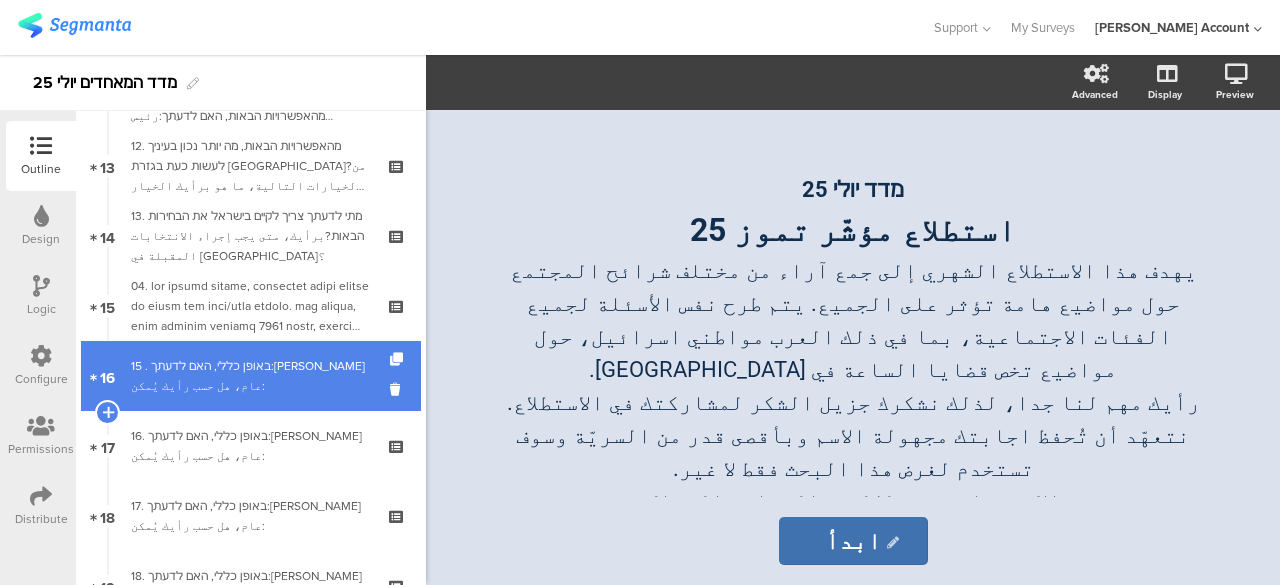 click on "15 . באופן כללי, האם לדעתך:[PERSON_NAME] عام، هل حسب رأيك يُمكن:" at bounding box center (250, 376) 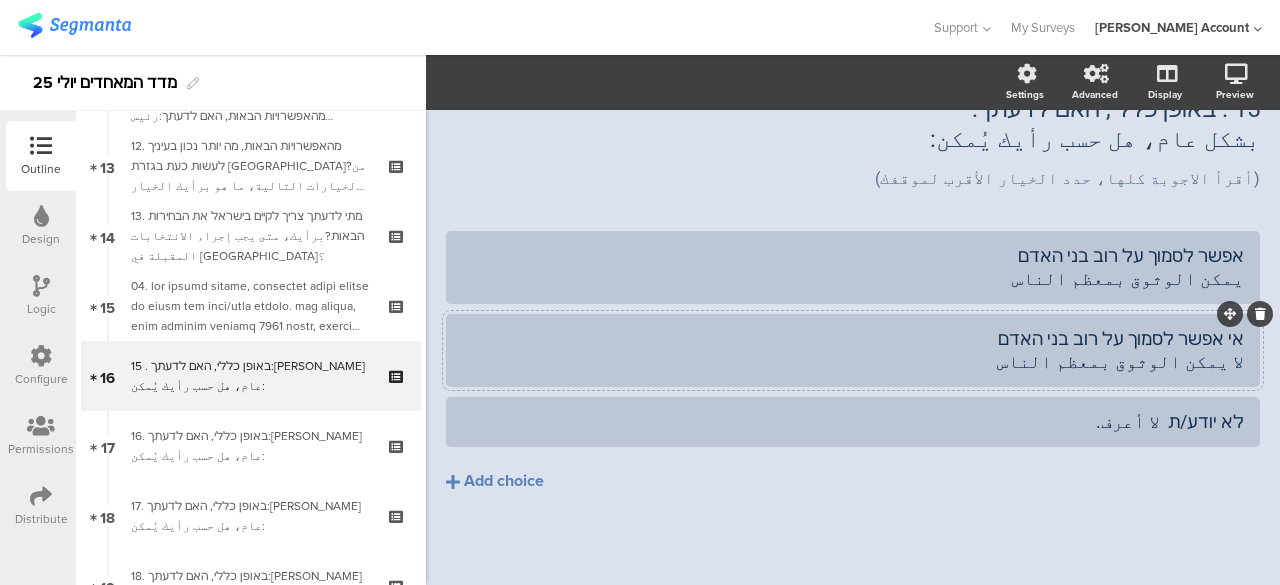 scroll, scrollTop: 102, scrollLeft: 0, axis: vertical 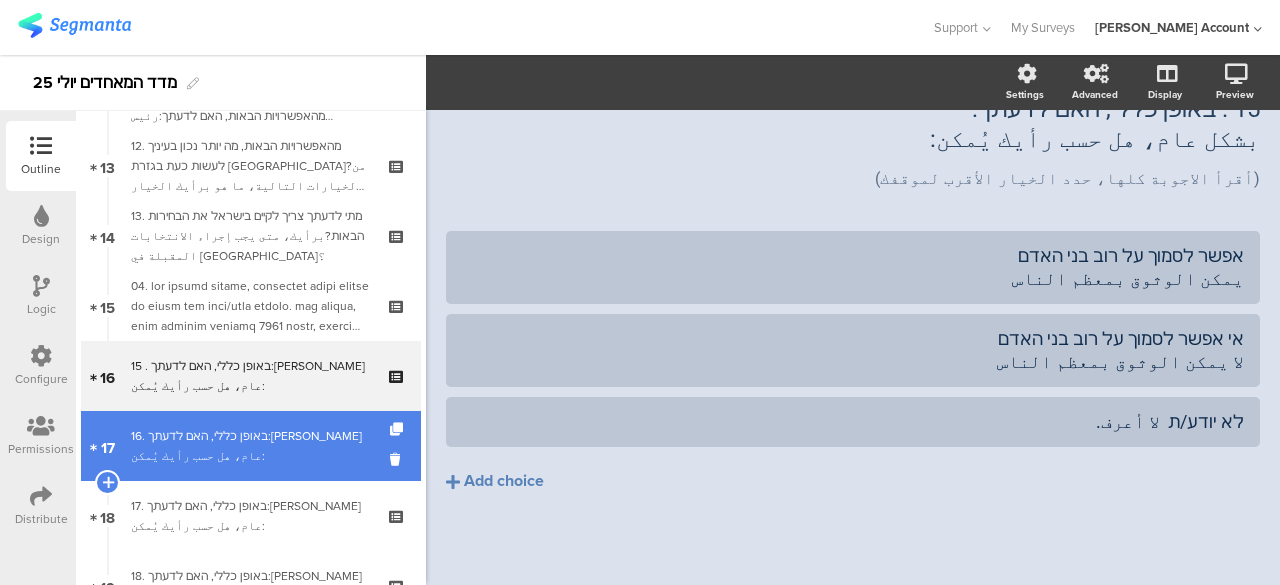 click on "16. באופן כללי, האם לדעתך:[PERSON_NAME] عام، هل حسب رأيك يُمكن:" at bounding box center (250, 446) 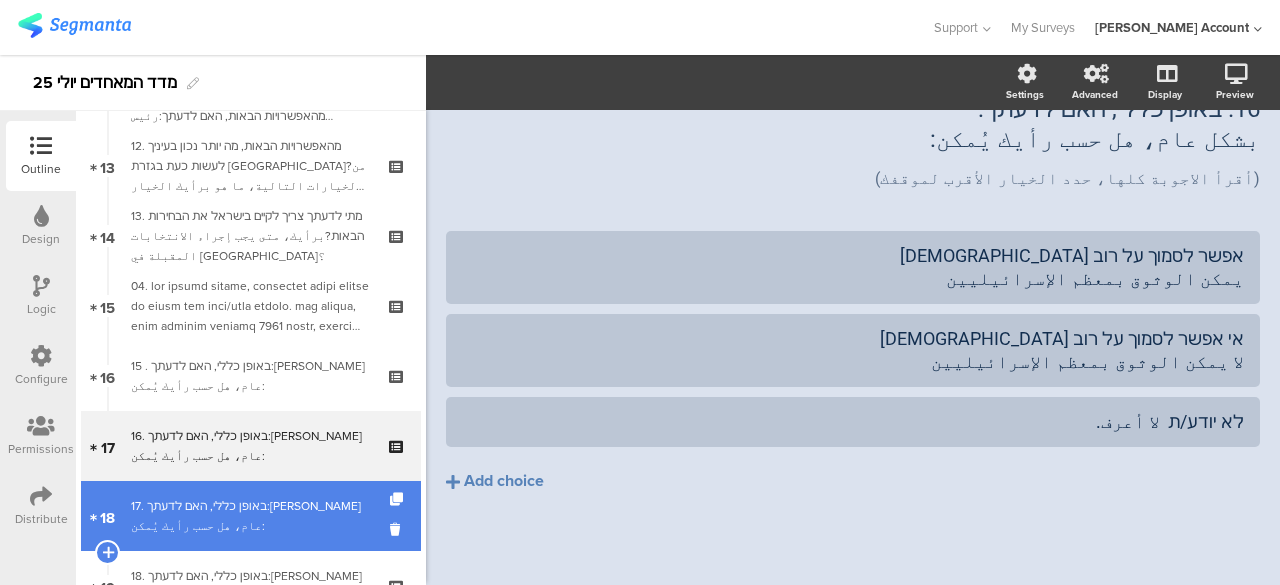 click on "17. באופן כללי, האם לדעתך:[PERSON_NAME] عام، هل حسب رأيك يُمكن:" at bounding box center [250, 516] 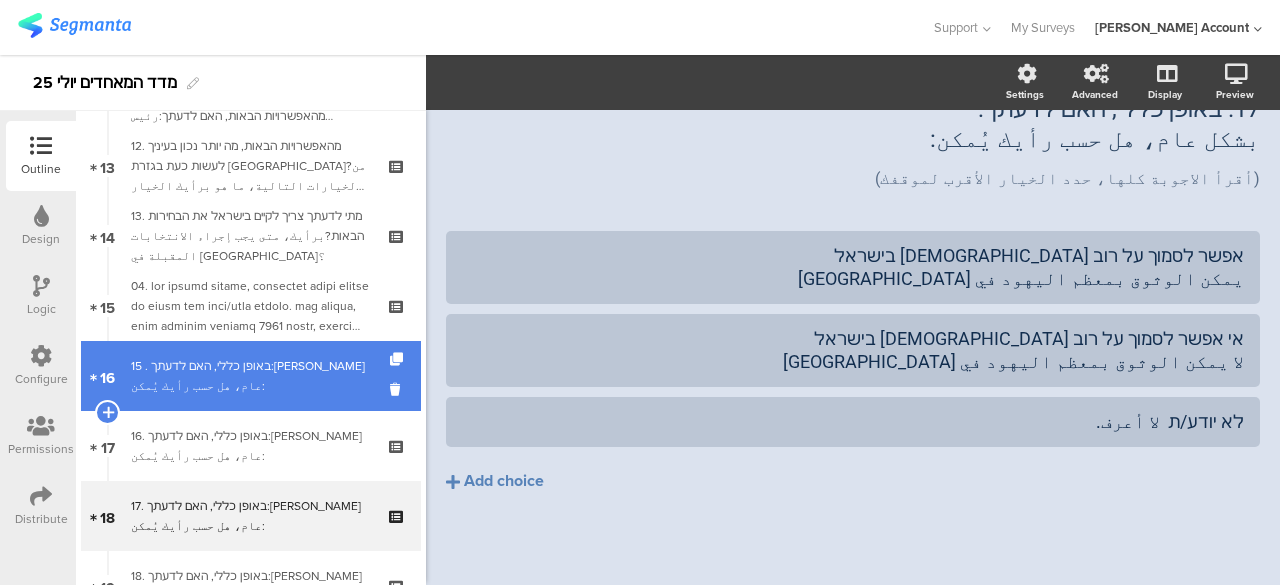 click on "15 . באופן כללי, האם לדעתך:[PERSON_NAME] عام، هل حسب رأيك يُمكن:" at bounding box center [250, 376] 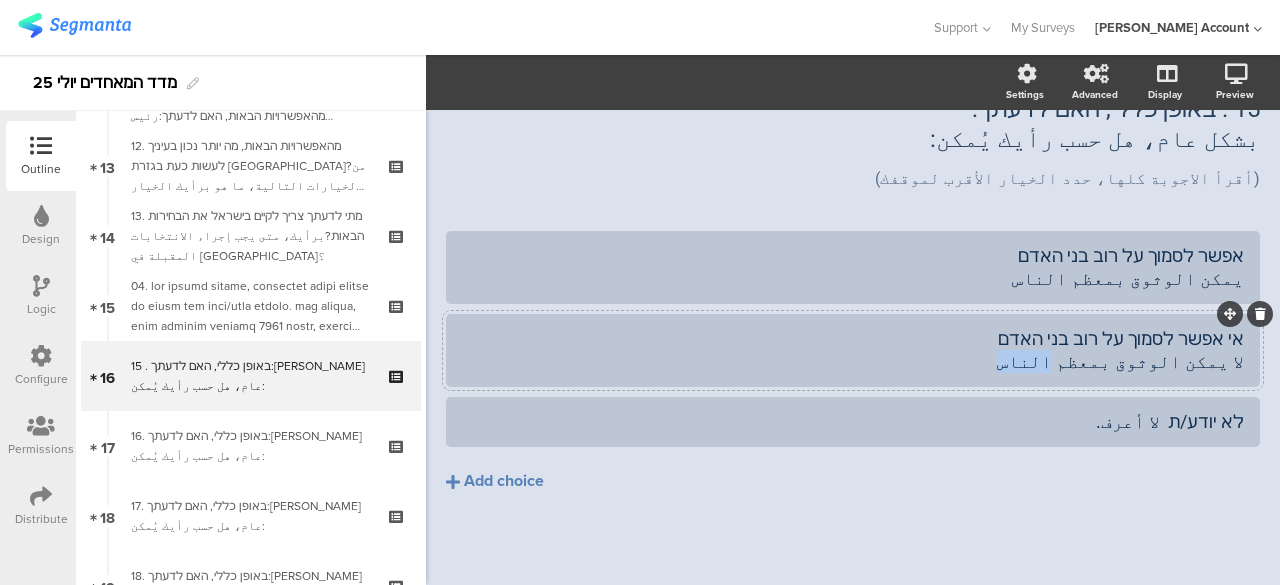 drag, startPoint x: 1102, startPoint y: 358, endPoint x: 1065, endPoint y: 361, distance: 37.12142 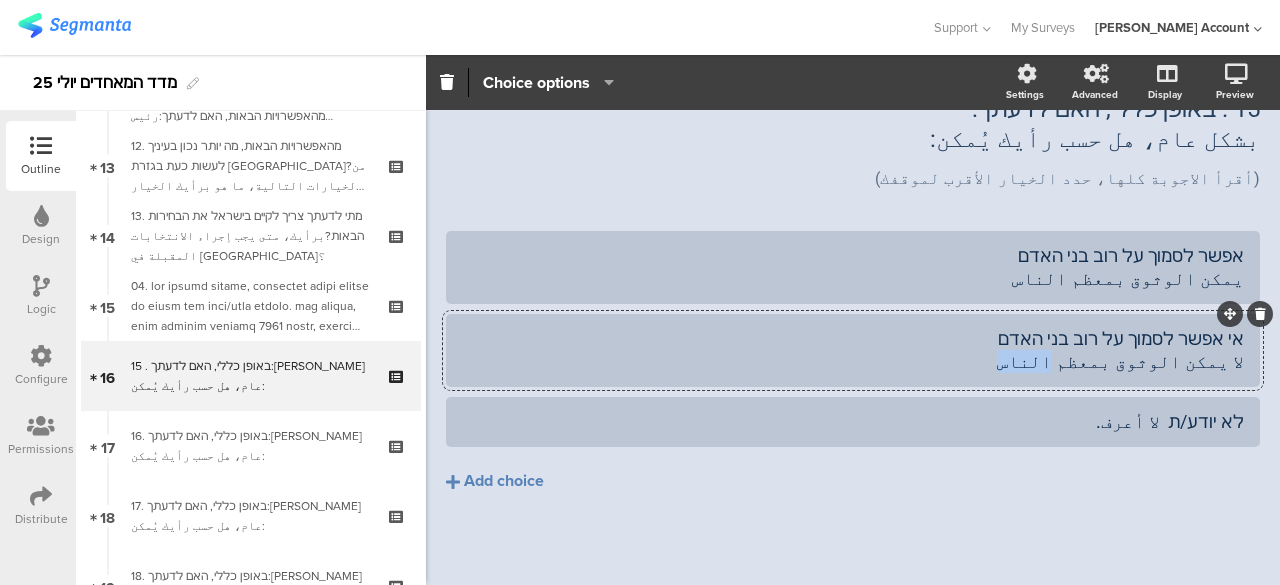 click on "אי אפשר לסמוך על רוב בני האדם
لا يمكن الوثوق بمعظم الناس" 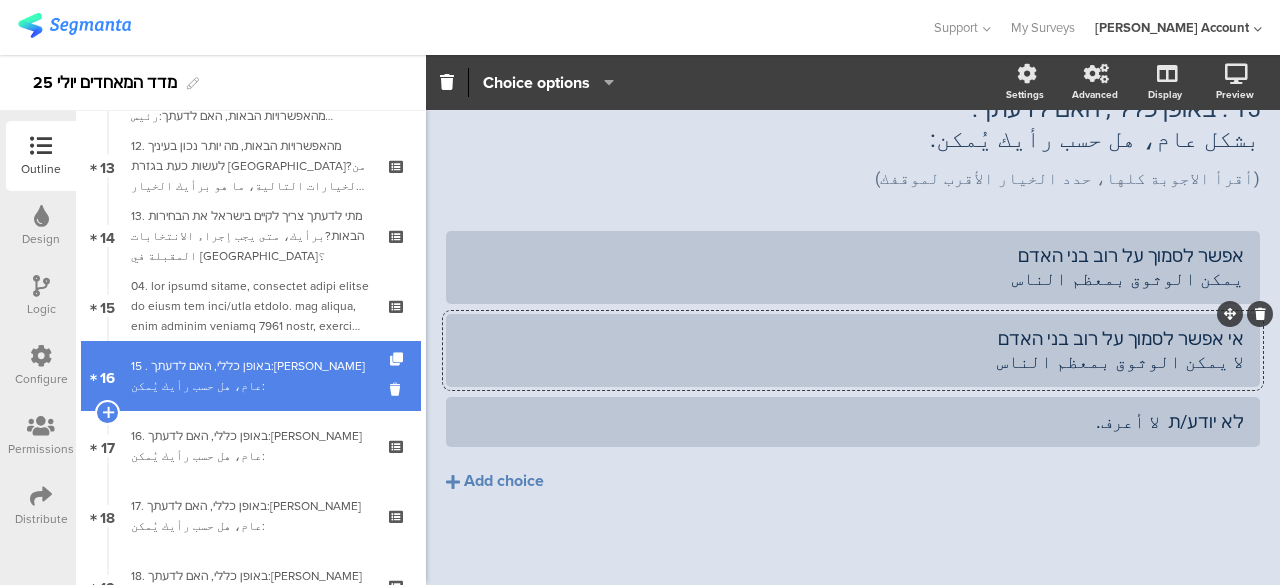 click on "15 . באופן כללי, האם לדעתך:بشكل عام، هل حسب رأيك يُمكن:" at bounding box center [250, 376] 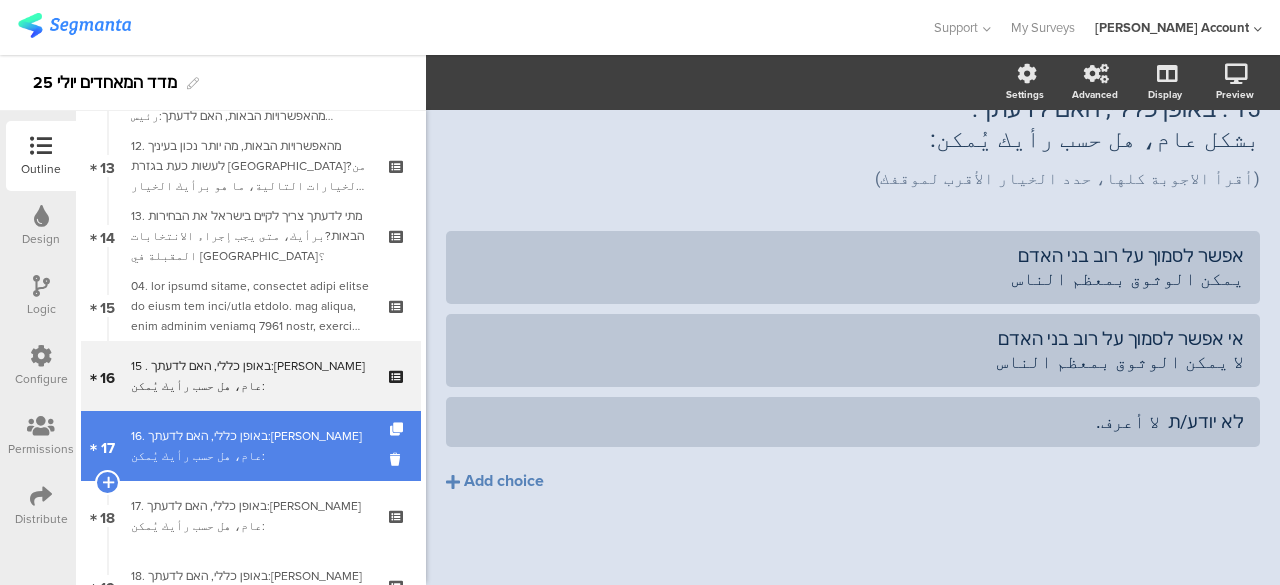click on "16. באופן כללי, האם לדעתך:بشكل عام، هل حسب رأيك يُمكن:" at bounding box center (250, 446) 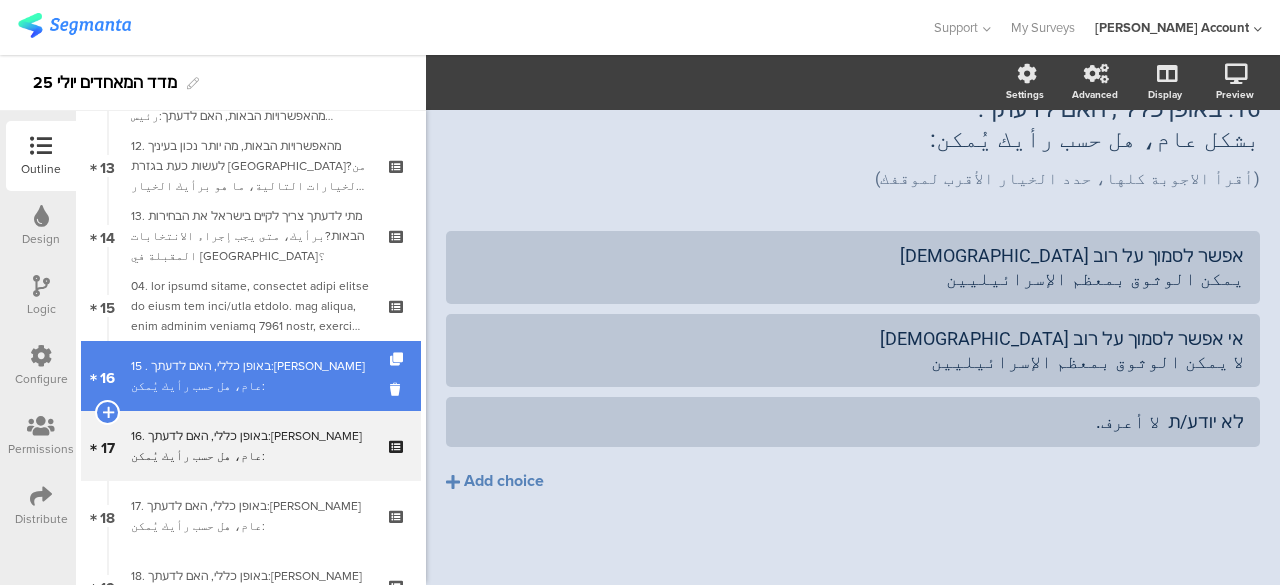 click on "15 . באופן כללי, האם לדעתך:بشكل عام، هل حسب رأيك يُمكن:" at bounding box center (250, 376) 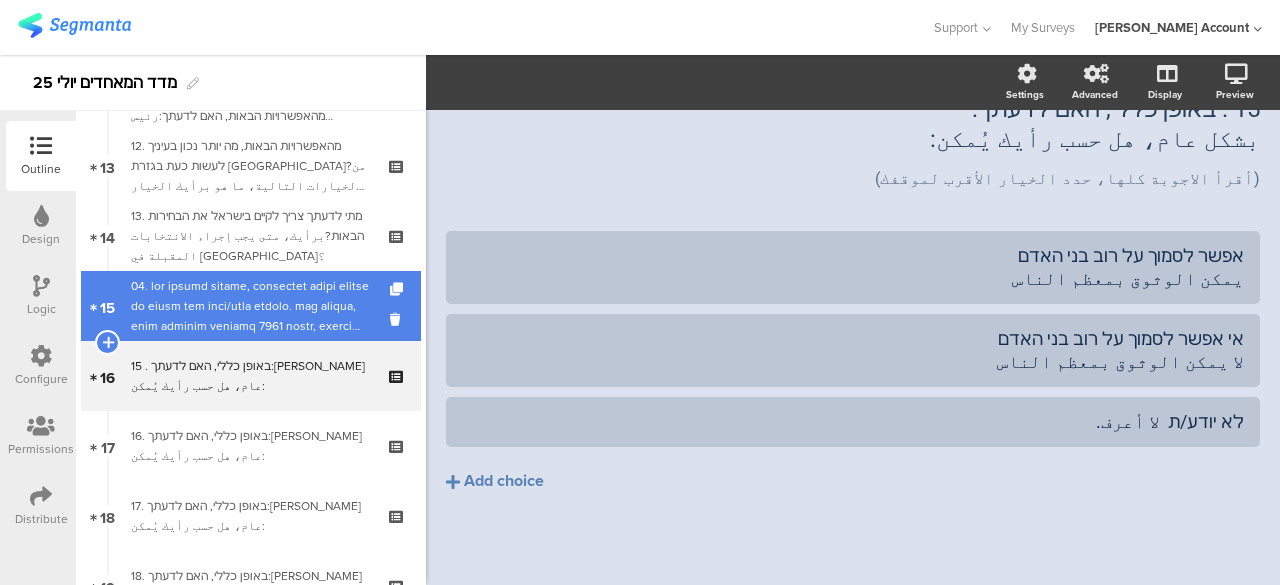 click at bounding box center [250, 306] 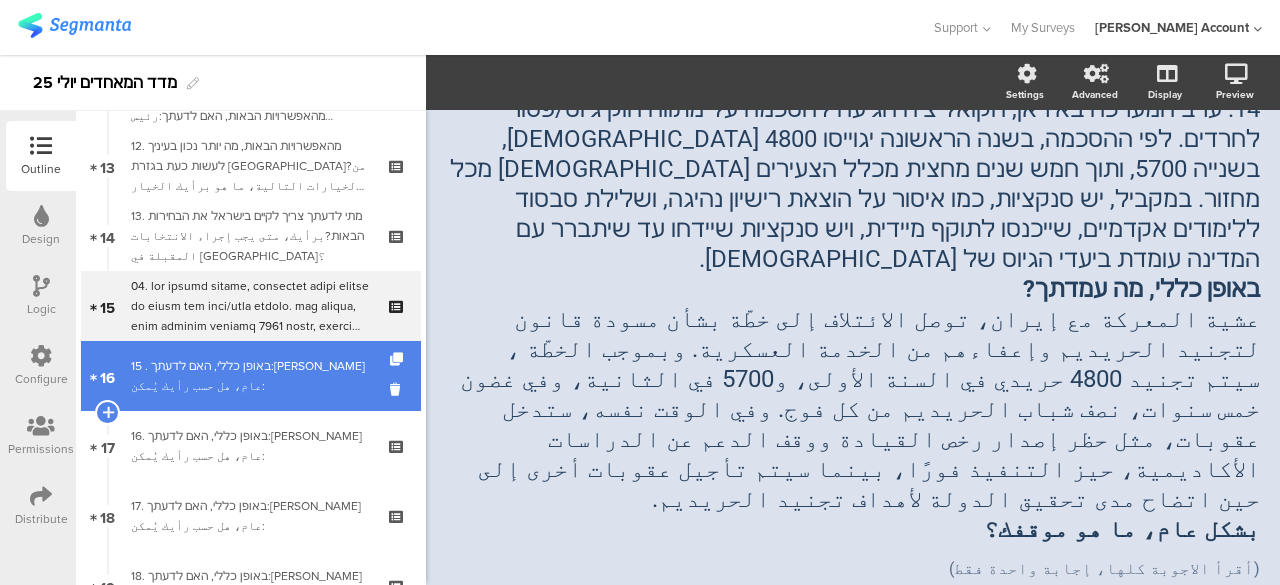 click on "15 . באופן כללי, האם לדעתך:بشكل عام، هل حسب رأيك يُمكن:" at bounding box center (250, 376) 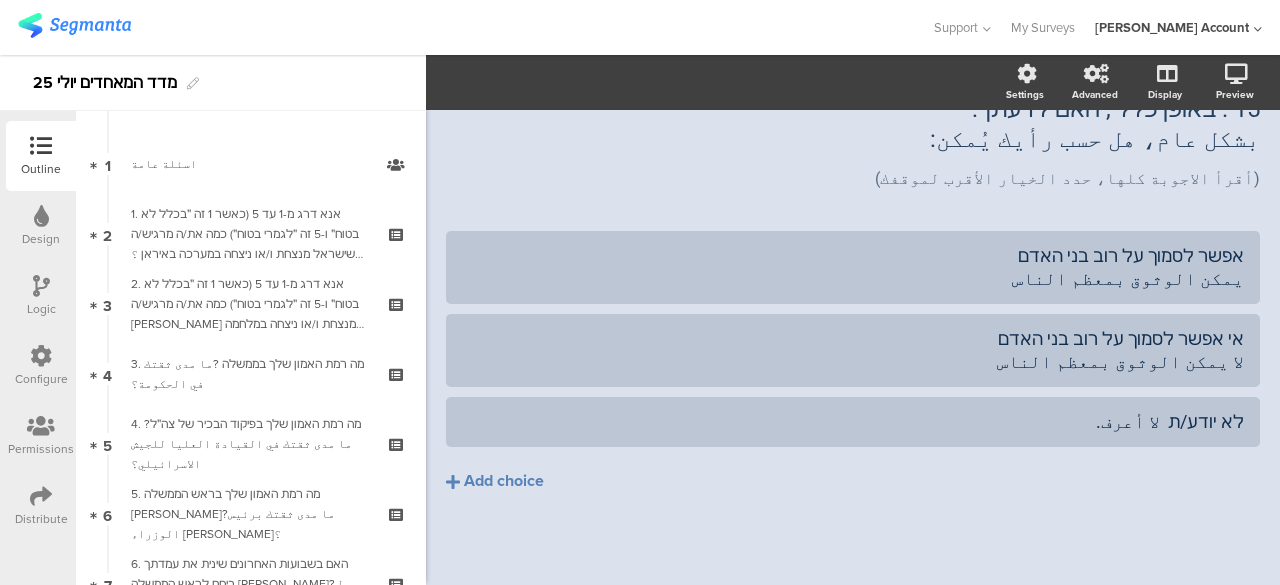 scroll, scrollTop: 0, scrollLeft: 0, axis: both 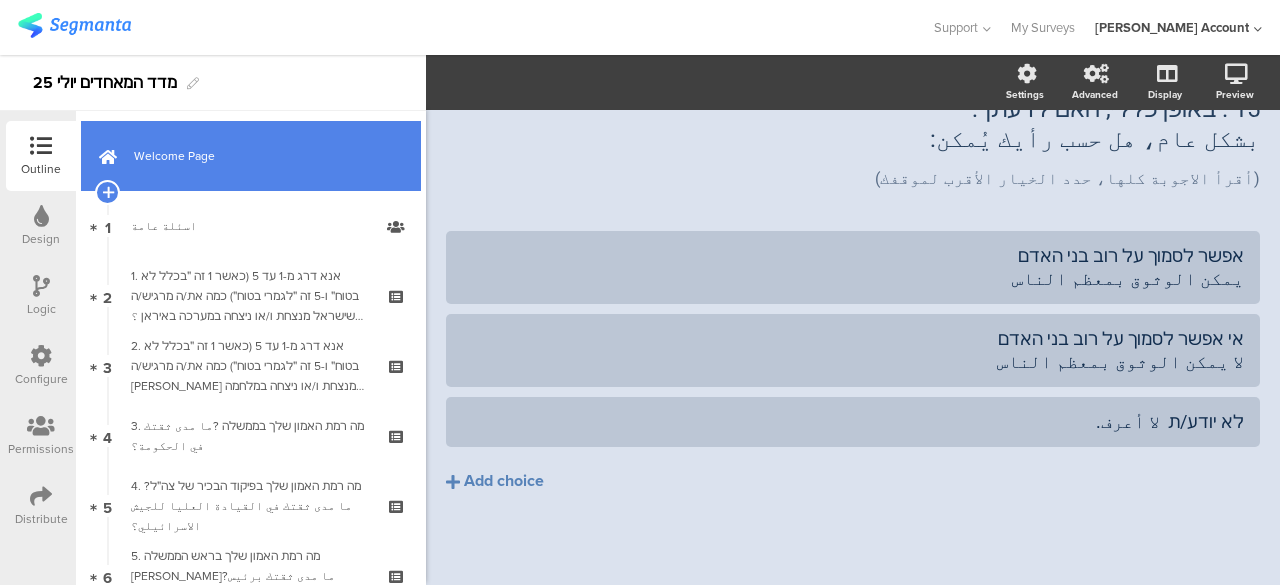 click on "Welcome Page" at bounding box center [262, 156] 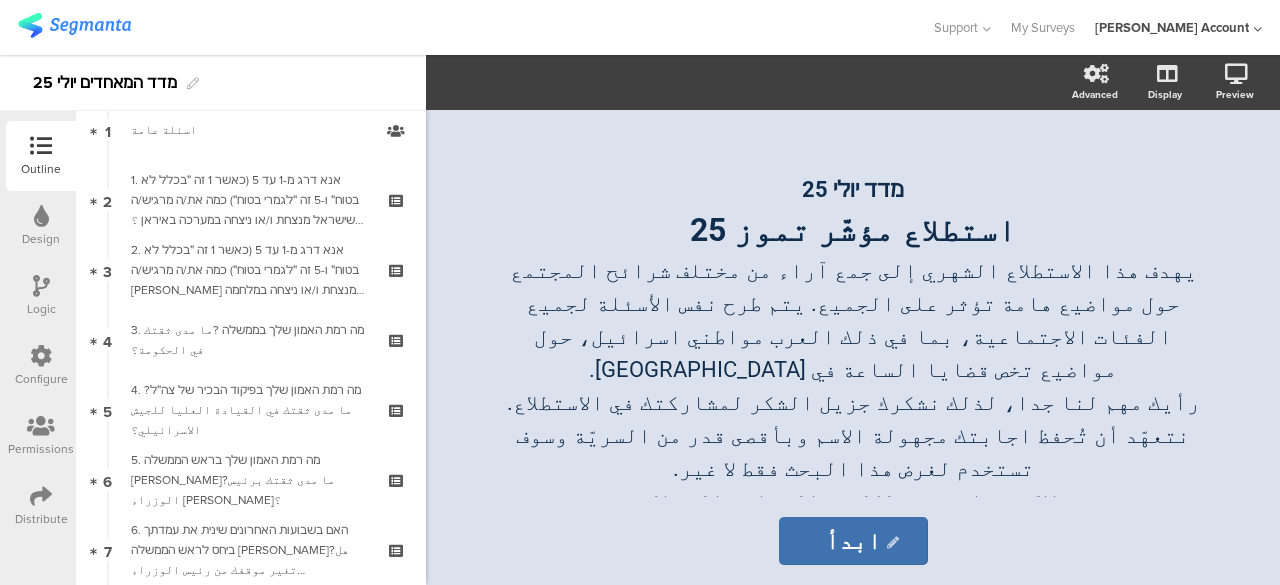 scroll, scrollTop: 0, scrollLeft: 0, axis: both 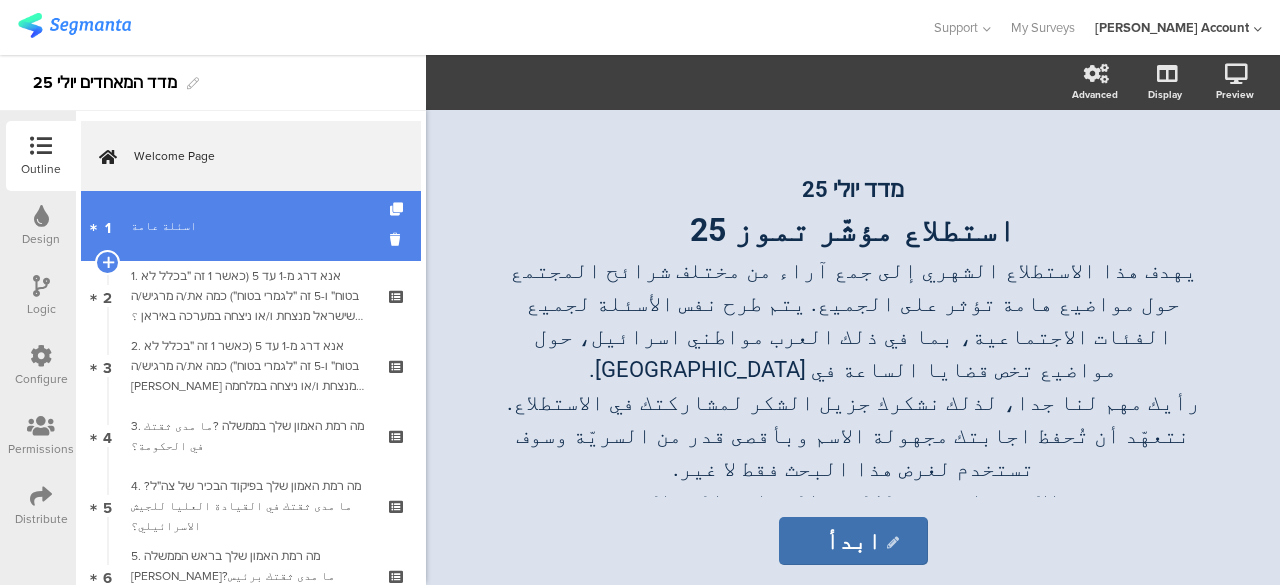 click on "اسئلة عامة" at bounding box center (250, 226) 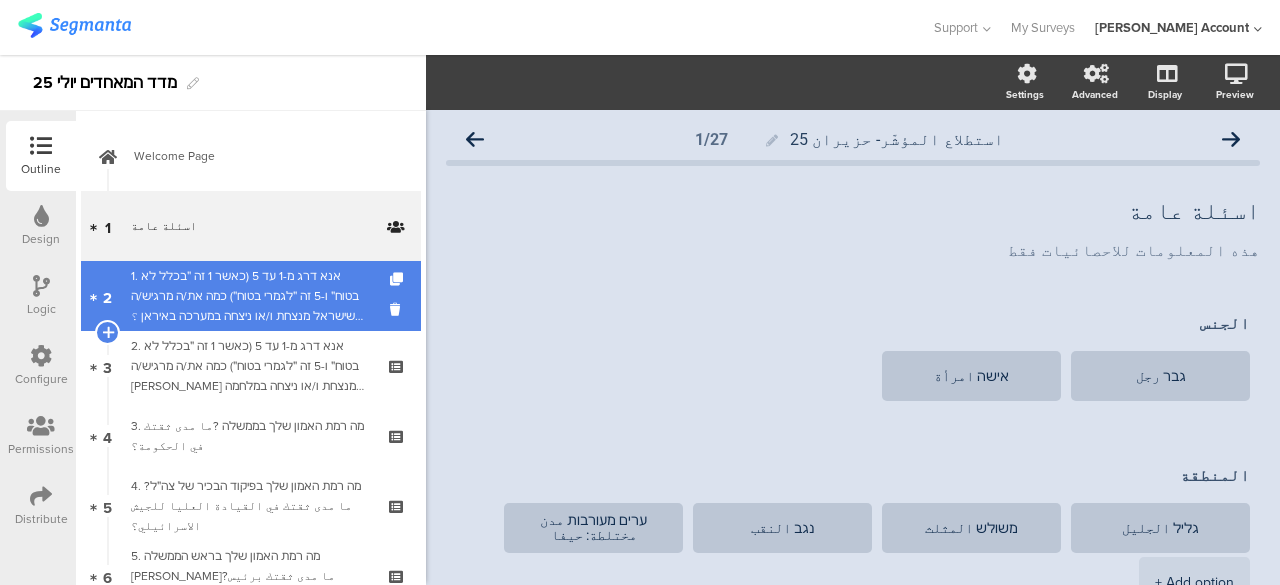 click on "1. אנא דרג מ-1 עד 5 (כאשר 1 זה ״בכלל לא בטוח״ ו-5 זה ״לגמרי בטוח״) כמה את/ה מרגיש/ה שישראל מנצחת ו/או ניצחה במערכה באיראן ؟إلى أي مدى أنت تشعر أن إسرائيل انتصرت في الحرب مع أيران ؟قيّم من 1 إلى 5 (بحيث أن 1 يعني "لا أشعر على الاطلاق" و5 يعني "أشعر بمدى كبير")." at bounding box center [250, 296] 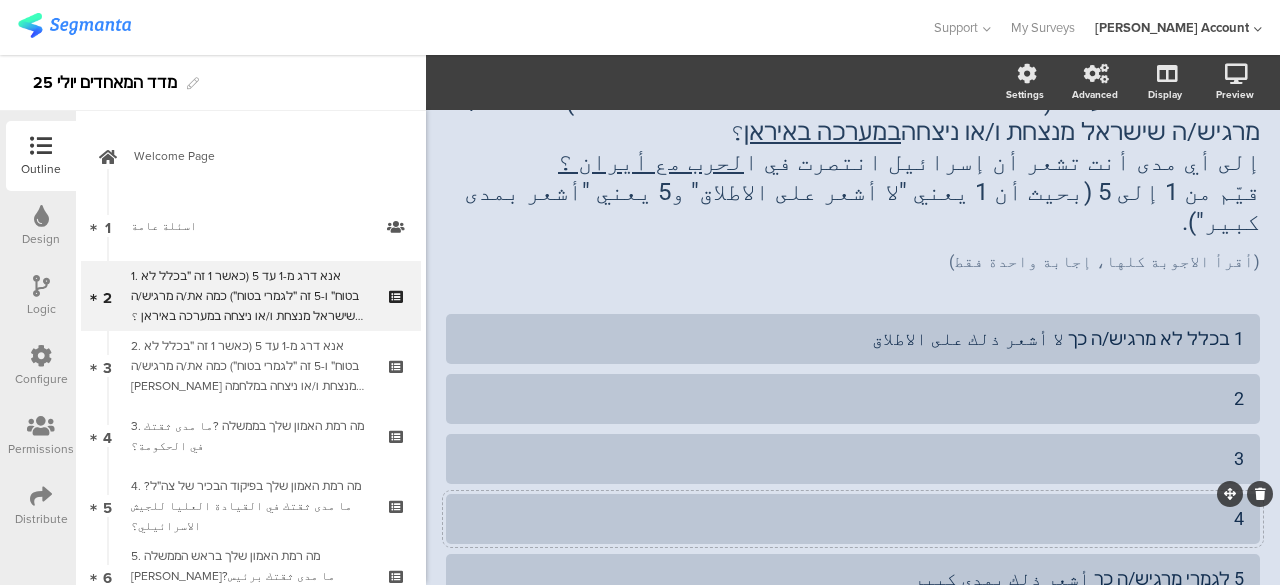 scroll, scrollTop: 0, scrollLeft: 0, axis: both 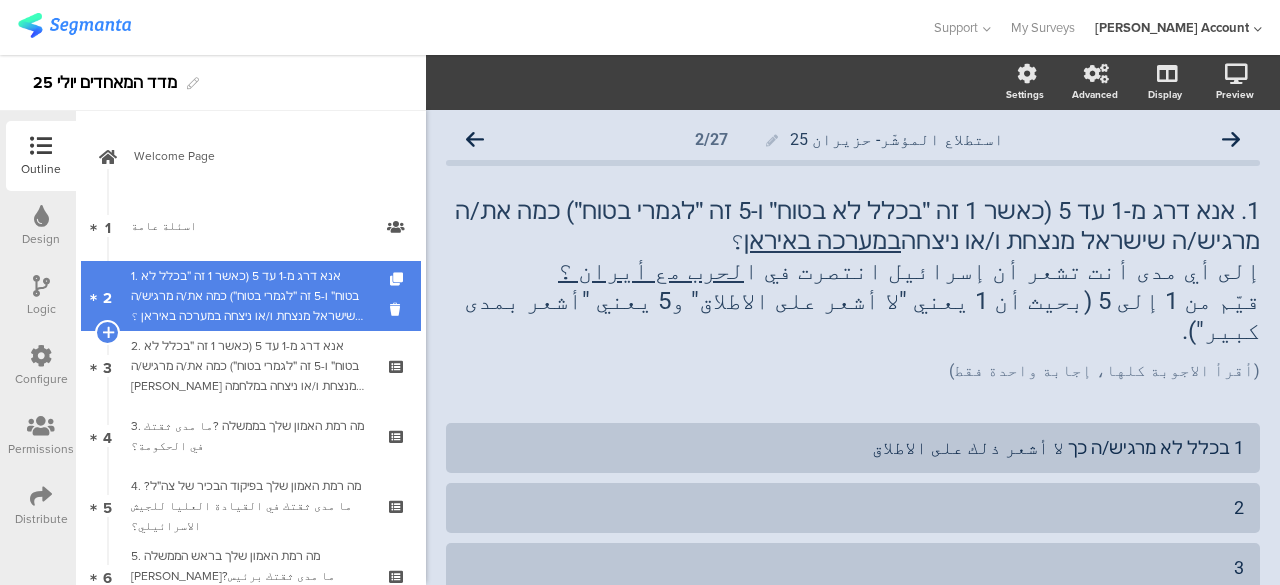 click on "1. אנא דרג מ-1 עד 5 (כאשר 1 זה ״בכלל לא בטוח״ ו-5 זה ״לגמרי בטוח״) כמה את/ה מרגיש/ה שישראל מנצחת ו/או ניצחה במערכה באיראן ؟إلى أي مدى أنت تشعر أن إسرائيل انتصرت في الحرب مع أيران ؟قيّم من 1 إلى 5 (بحيث أن 1 يعني "لا أشعر على الاطلاق" و5 يعني "أشعر بمدى كبير")." at bounding box center [250, 296] 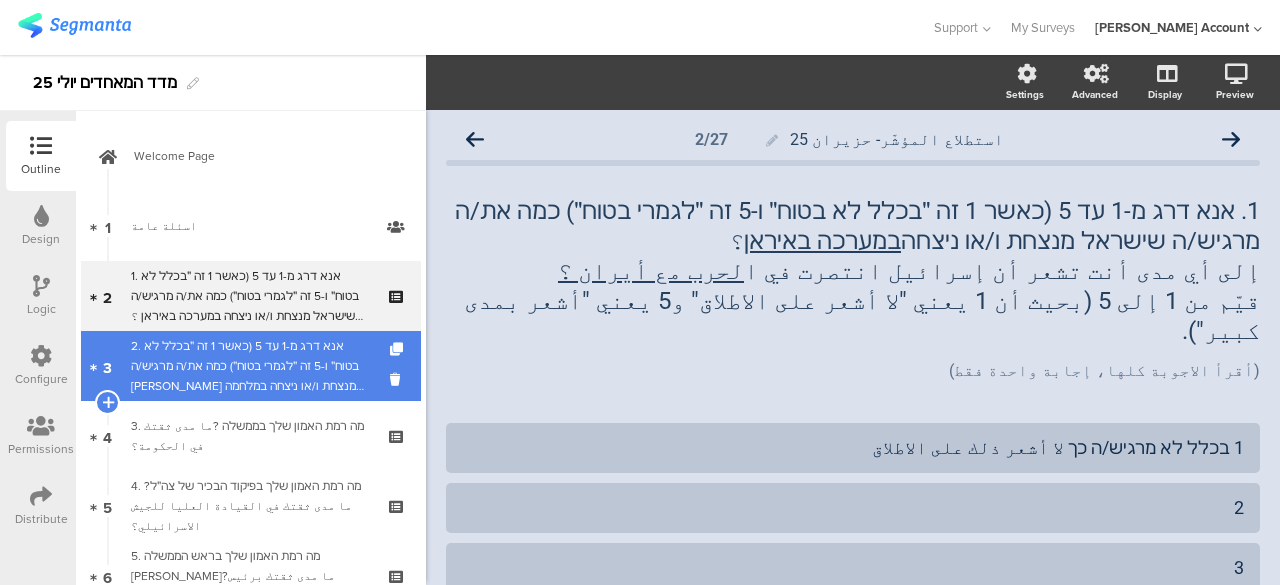 click on "2. אנא דרג מ-1 עד 5 (כאשר 1 זה ״בכלל לא בטוח״ ו-5 זה ״לגמרי בטוח״) כמה את/ה מרגיש/ה שישראל מנצחת ו/או ניצחה במלחמה באופן כללי (הכוונה למלחמה בכלל החזיתות שהחלה ב-7 באוקטובר)??إلى أي مدى أنت تشعر أن إسرائيل انتصرت في الحرب بشكل عام (القصد لكل الجبهات التي بدلأت في 7 اكتوبر)؟قيّم من 1 إلى 5 (بحيث أن 1 يعني "لا أشعر على الاطلاق" و5 يعني "أشعر بمدى كبير")." at bounding box center [250, 366] 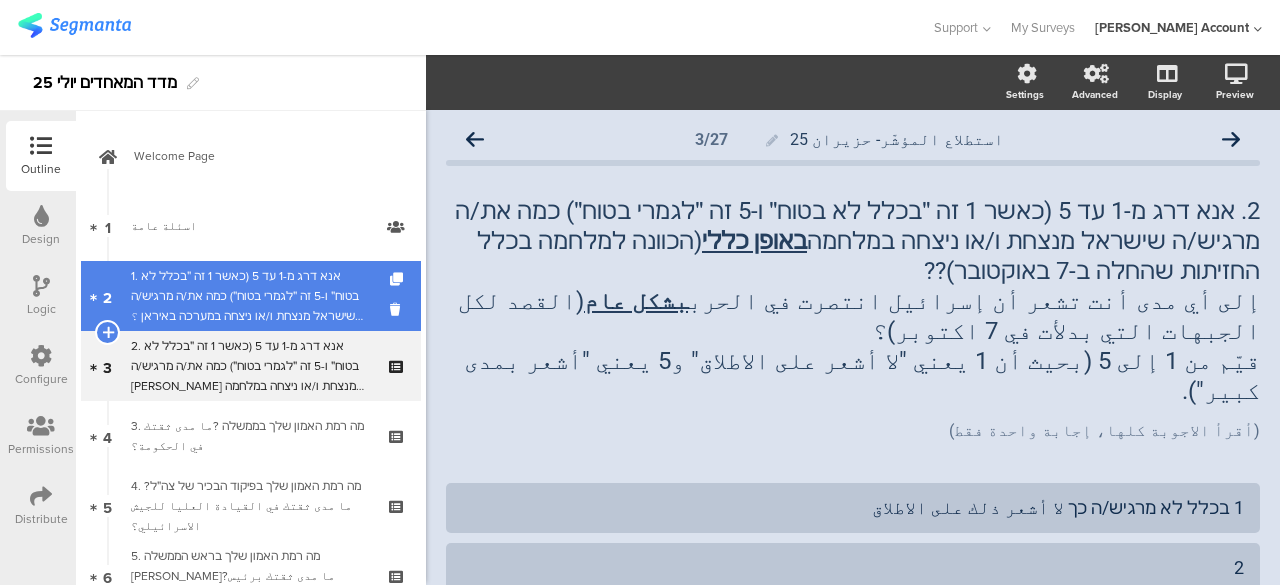 click on "1. אנא דרג מ-1 עד 5 (כאשר 1 זה ״בכלל לא בטוח״ ו-5 זה ״לגמרי בטוח״) כמה את/ה מרגיש/ה שישראל מנצחת ו/או ניצחה במערכה באיראן ؟إلى أي مدى أنت تشعر أن إسرائيل انتصرت في الحرب مع أيران ؟قيّم من 1 إلى 5 (بحيث أن 1 يعني "لا أشعر على الاطلاق" و5 يعني "أشعر بمدى كبير")." at bounding box center [250, 296] 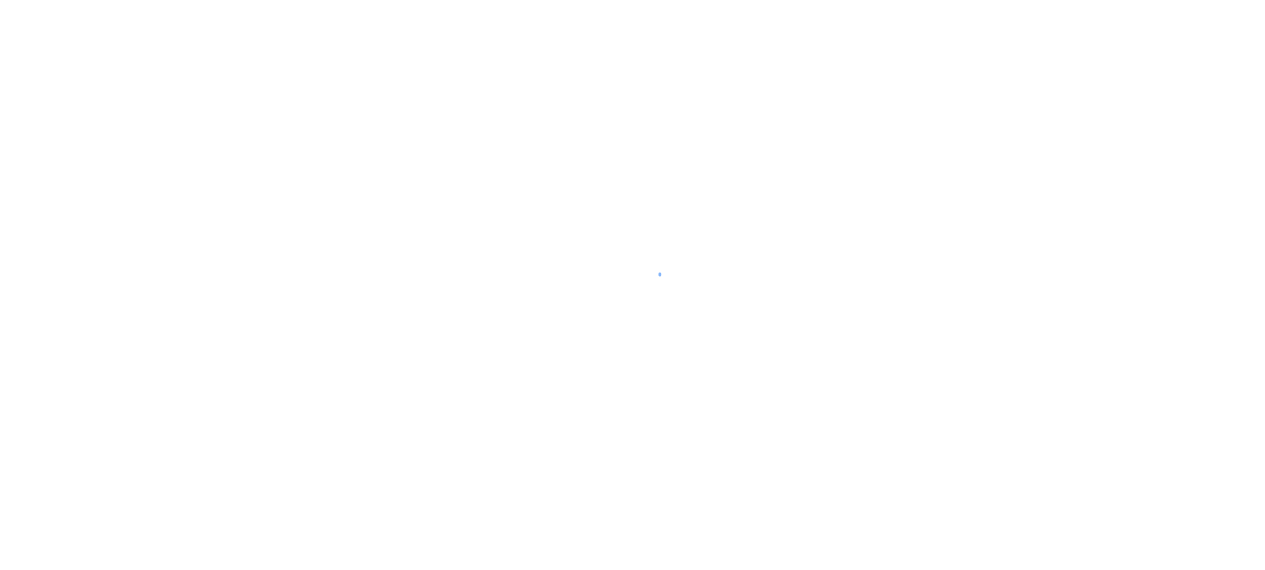 scroll, scrollTop: 0, scrollLeft: 0, axis: both 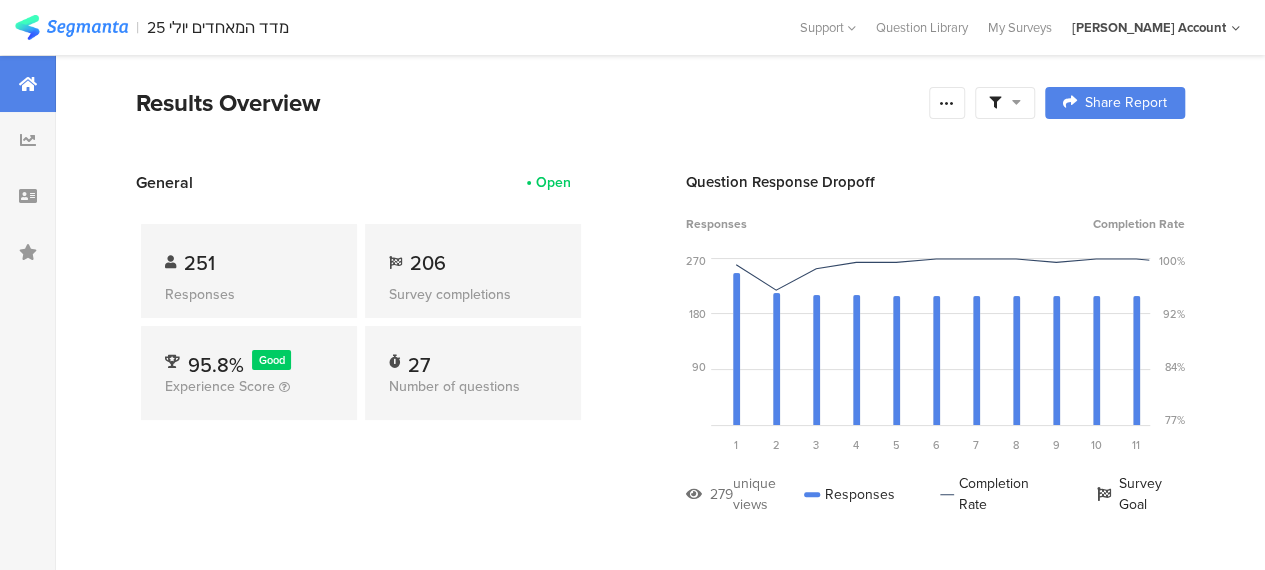 drag, startPoint x: 1038, startPoint y: 103, endPoint x: 1037, endPoint y: 113, distance: 10.049875 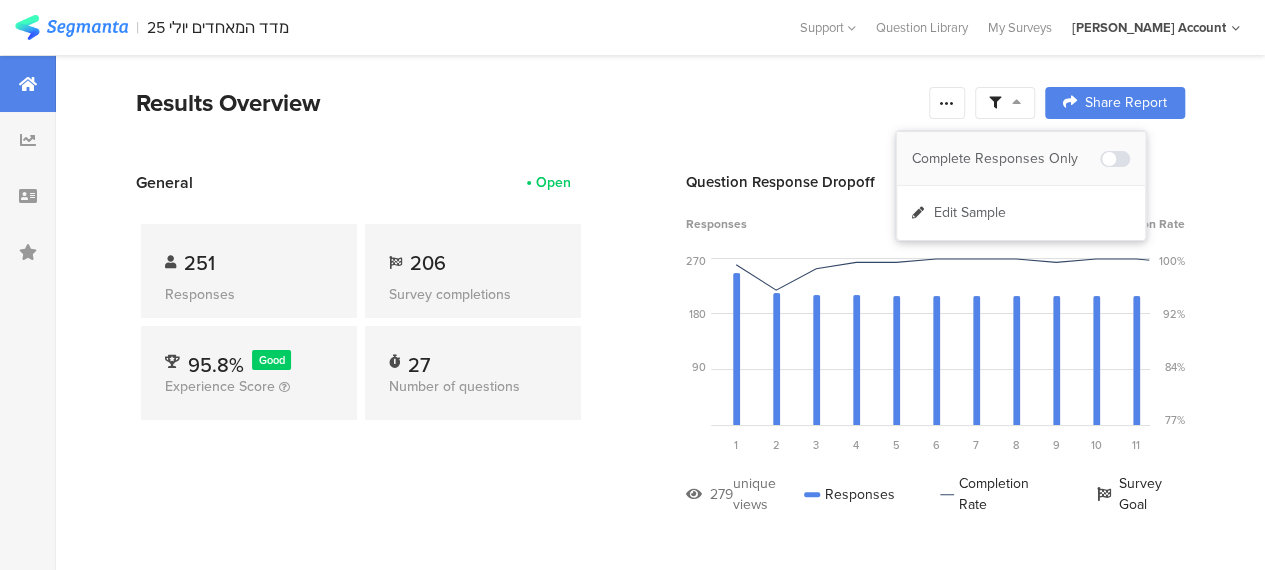 click on "Complete Responses Only" at bounding box center [1006, 159] 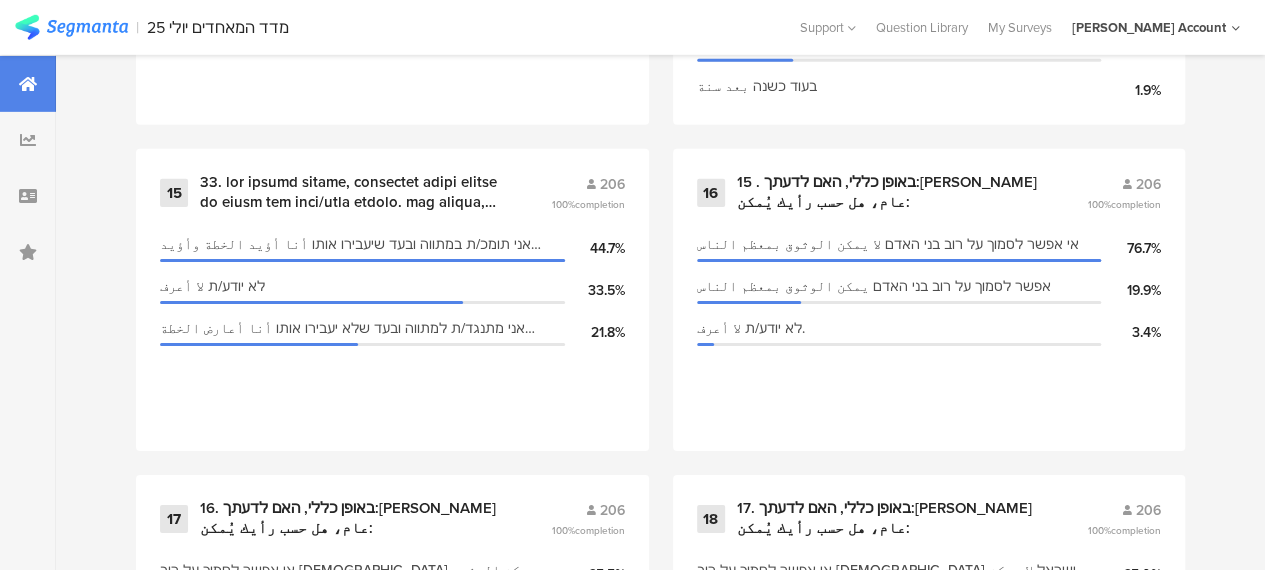 scroll, scrollTop: 3100, scrollLeft: 0, axis: vertical 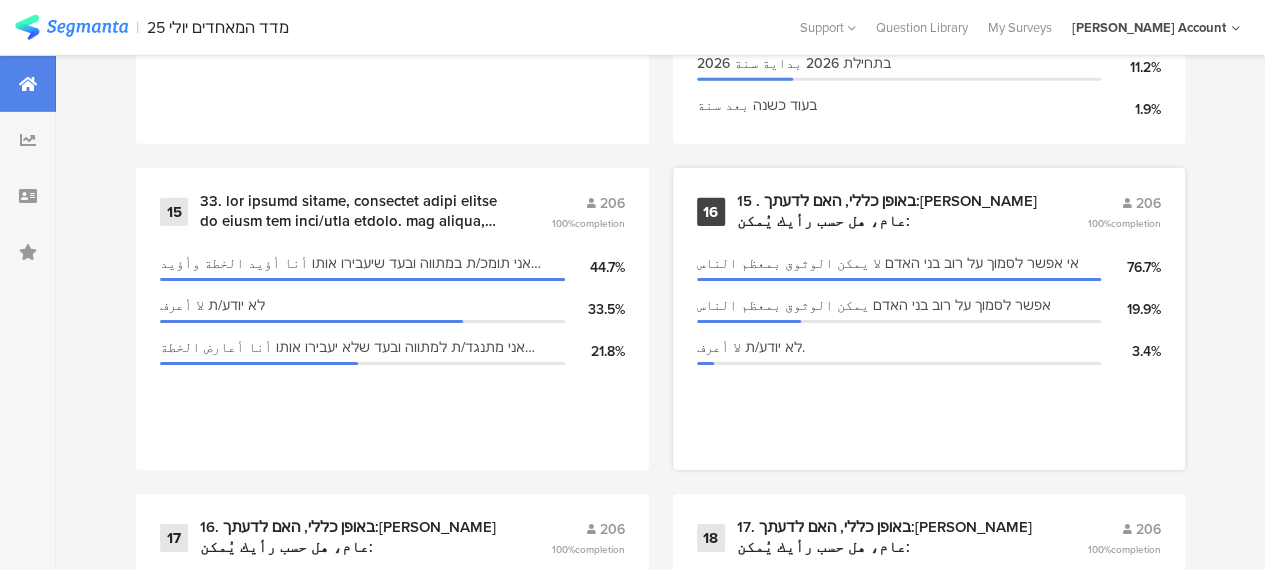 click on "15 . באופן כללי, האם לדעתך:[PERSON_NAME] عام، هل حسب رأيك يُمكن:" at bounding box center (888, 211) 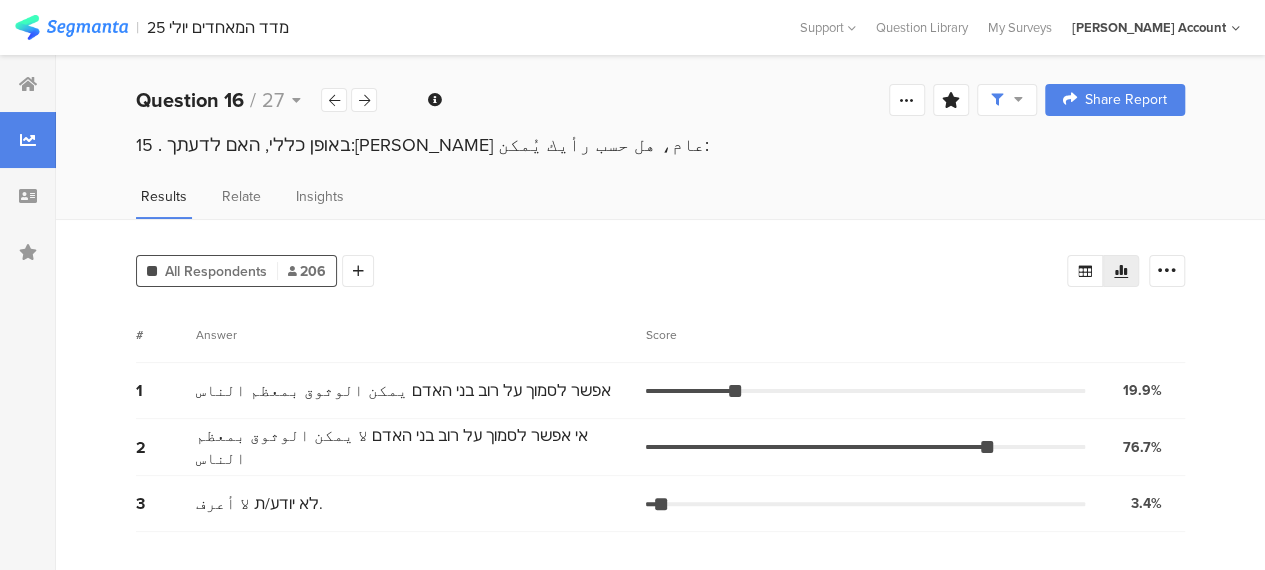 scroll, scrollTop: 0, scrollLeft: 0, axis: both 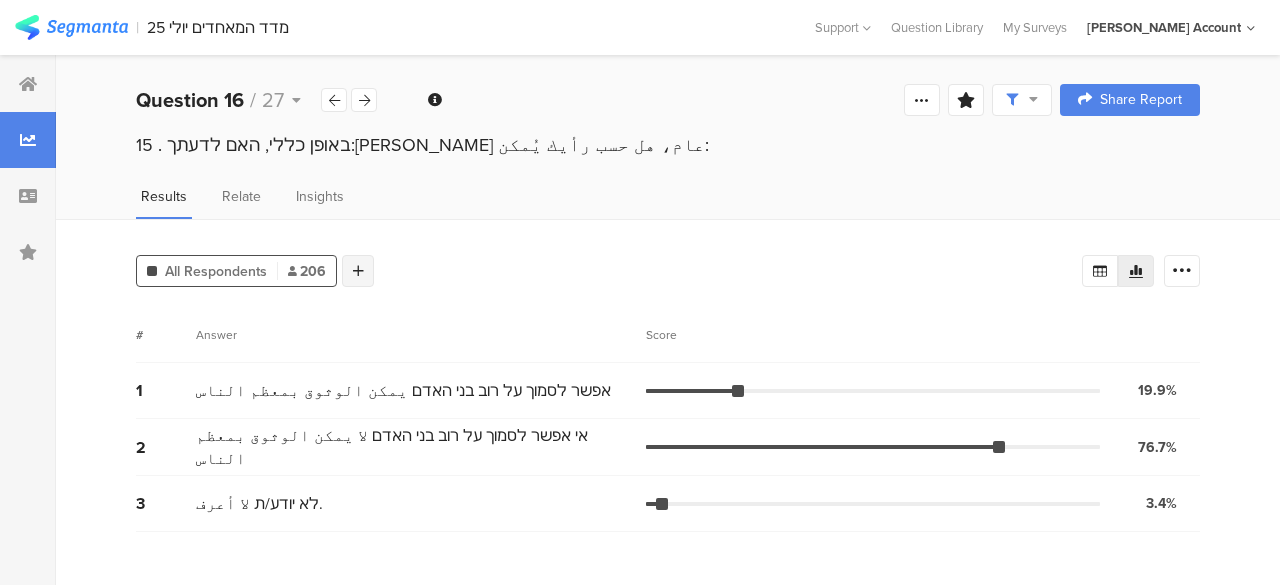 click at bounding box center [358, 271] 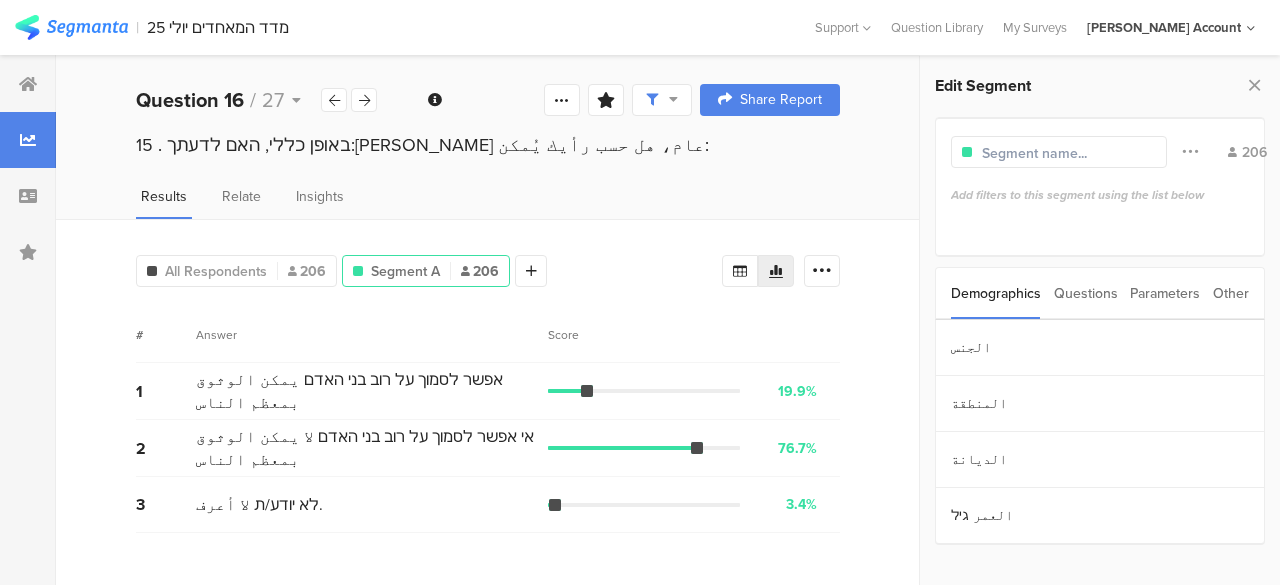 click on "Parameters" at bounding box center (1165, 293) 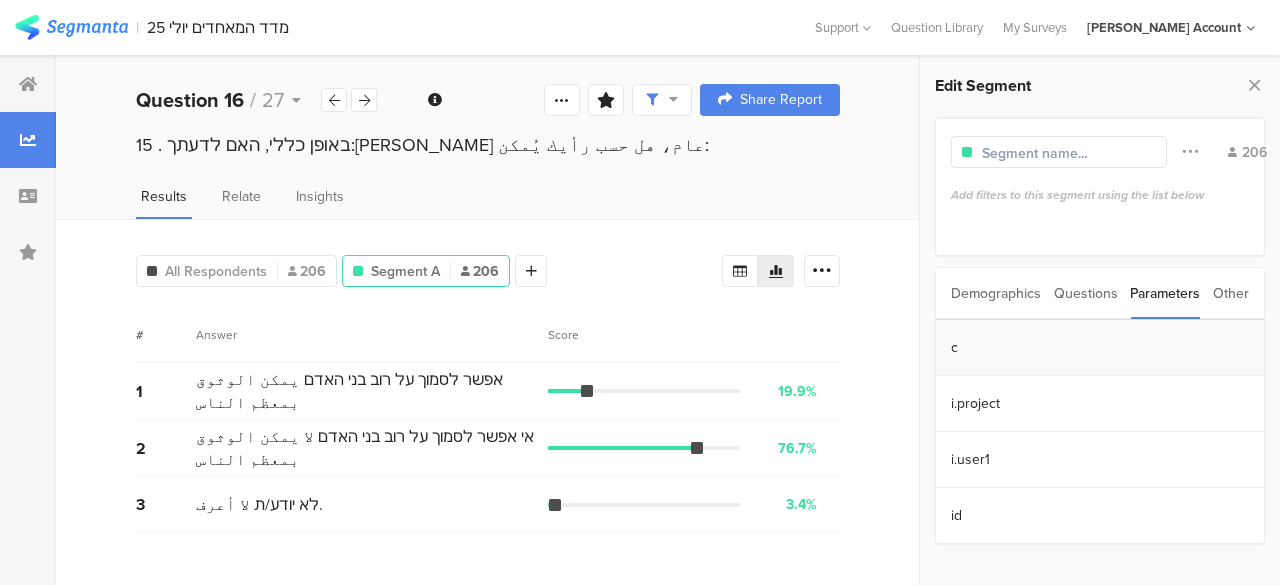 click on "c" at bounding box center (1100, 348) 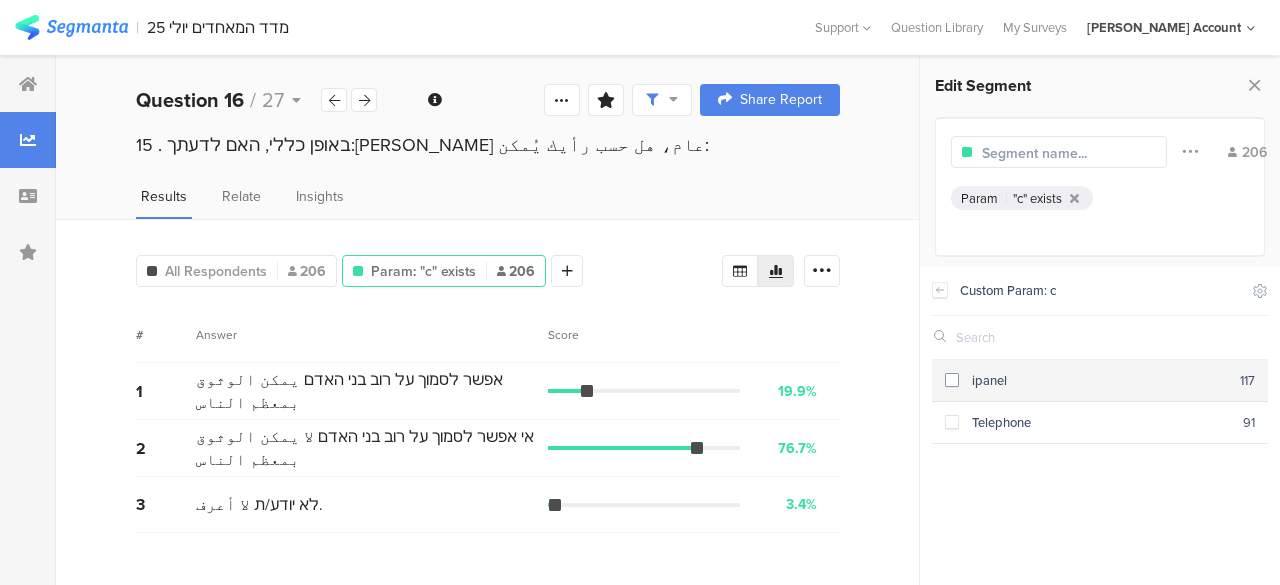 click at bounding box center (952, 380) 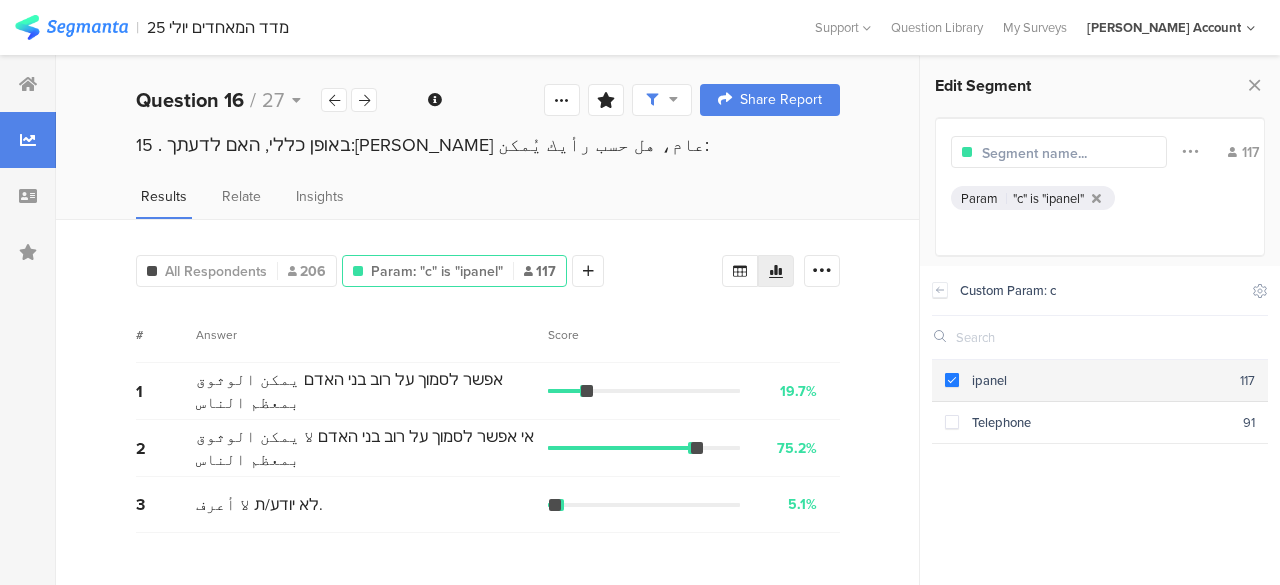 click at bounding box center (952, 380) 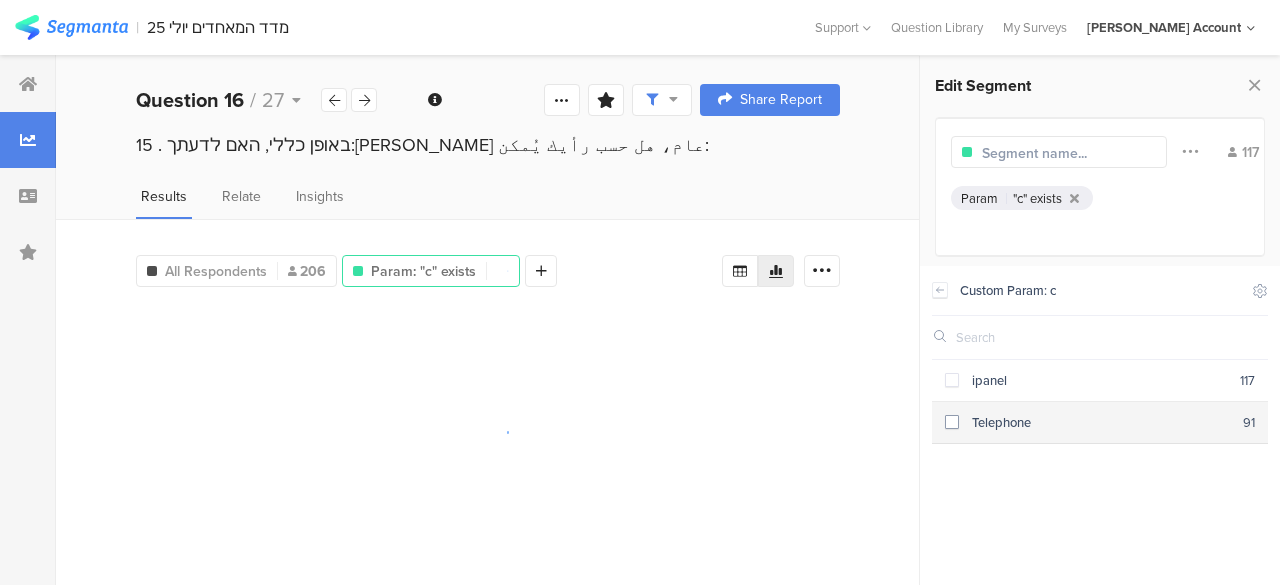 click at bounding box center [952, 422] 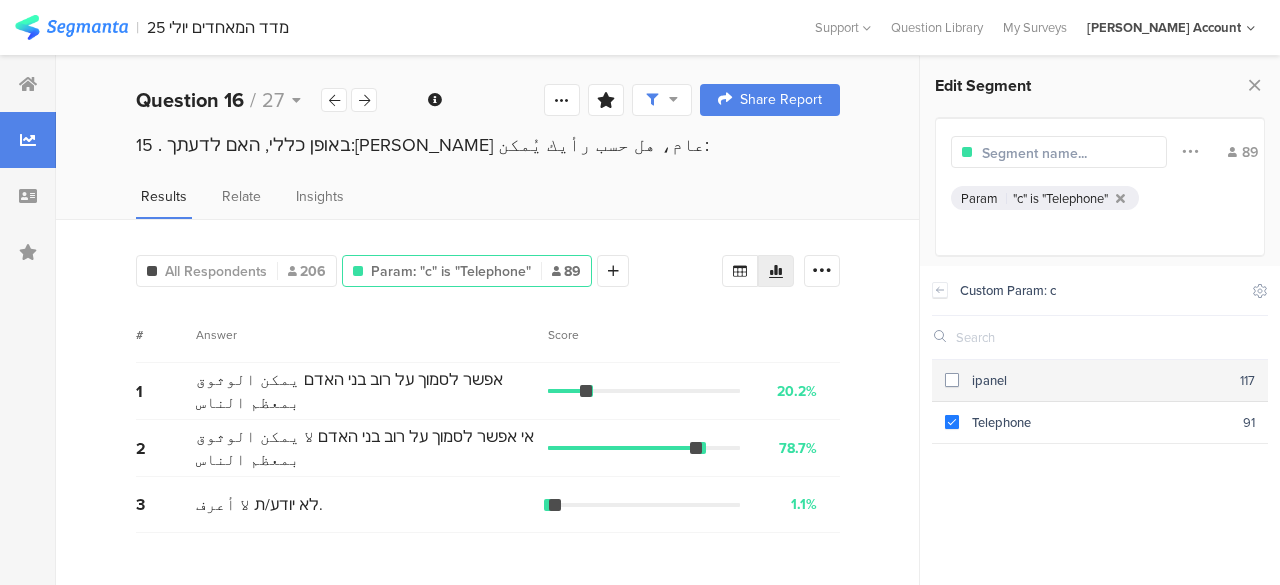 click at bounding box center (952, 380) 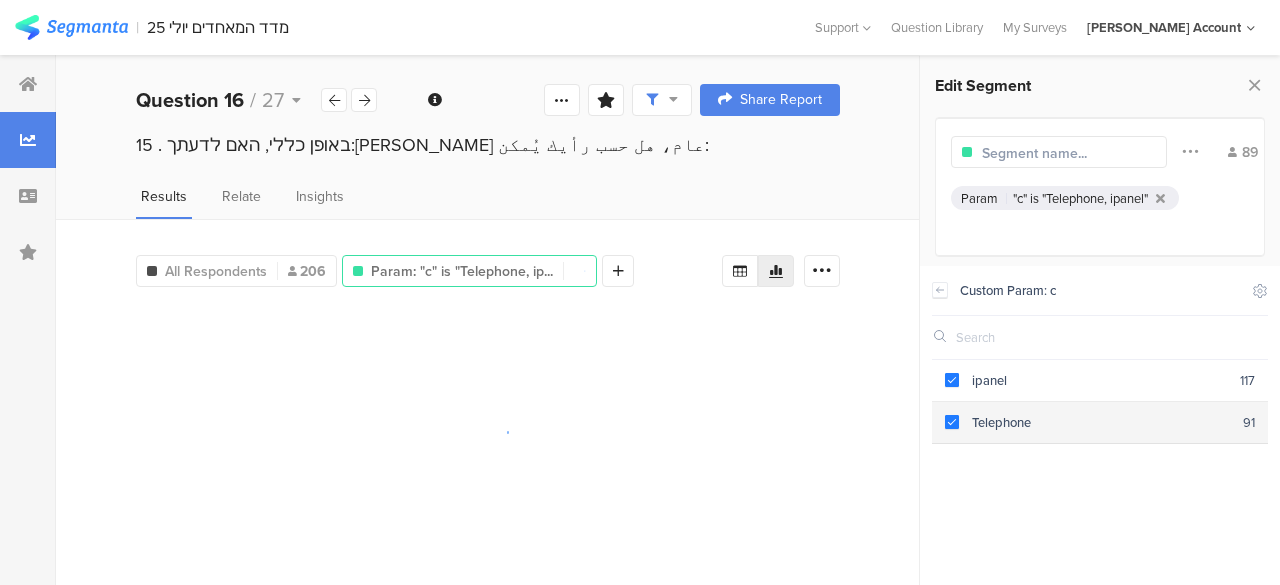 click at bounding box center (952, 422) 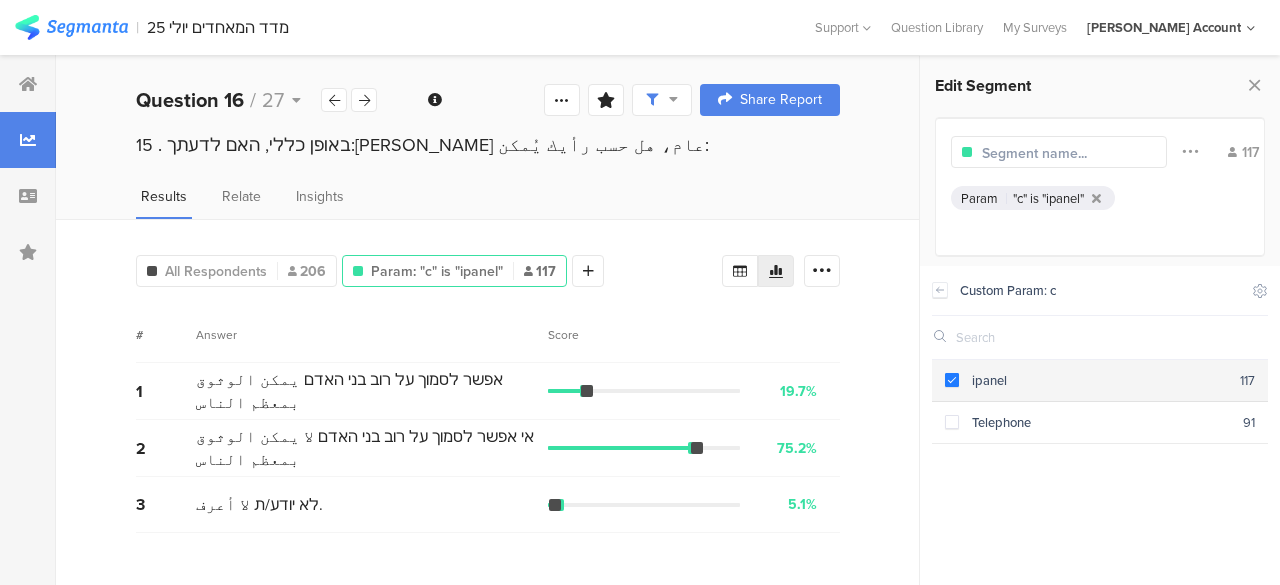 click at bounding box center [952, 380] 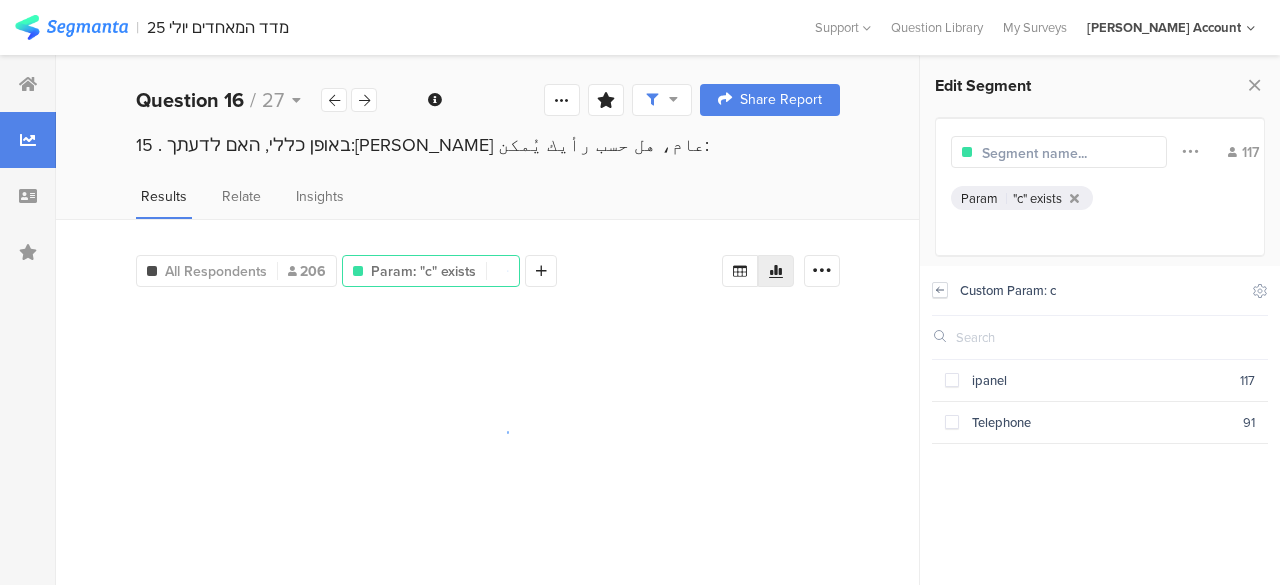 click 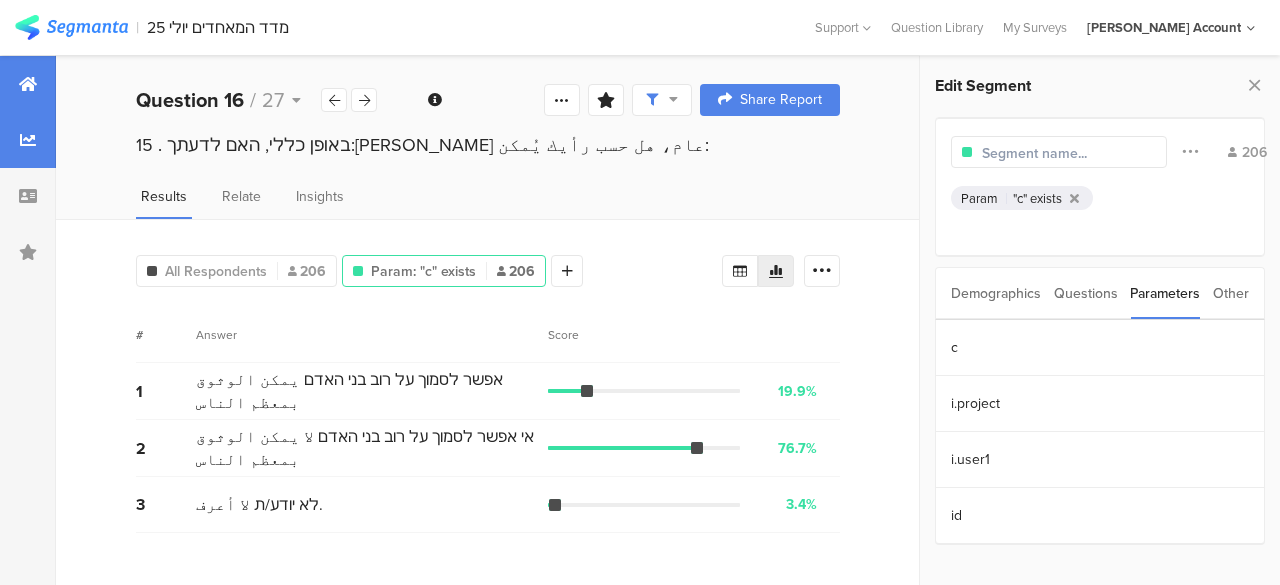 click at bounding box center (28, 84) 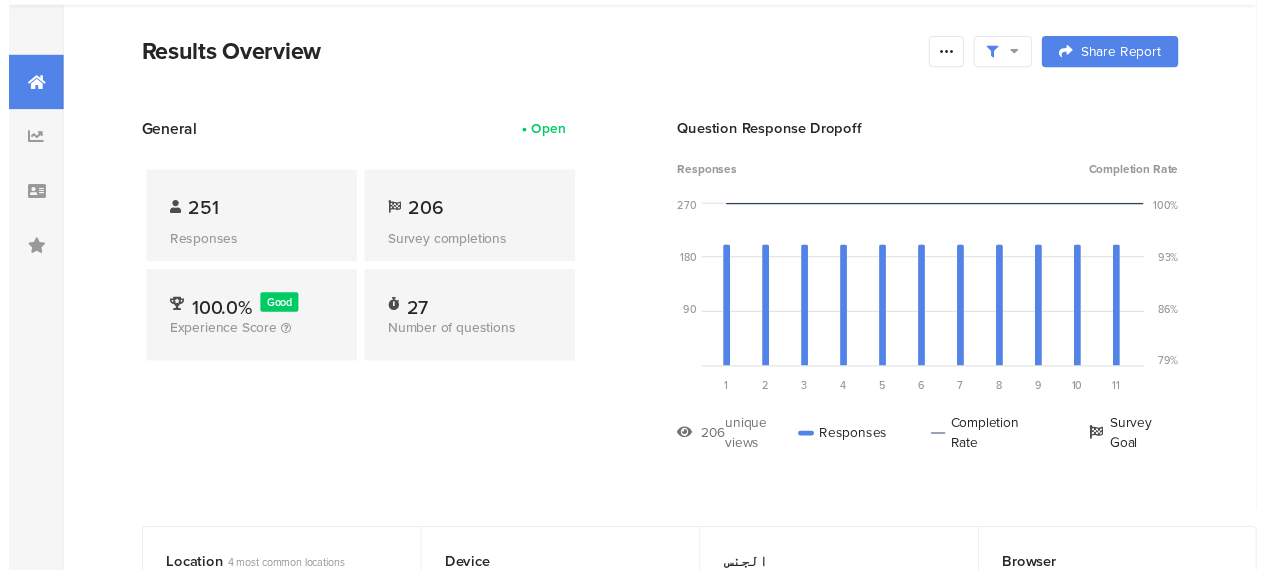 scroll, scrollTop: 0, scrollLeft: 0, axis: both 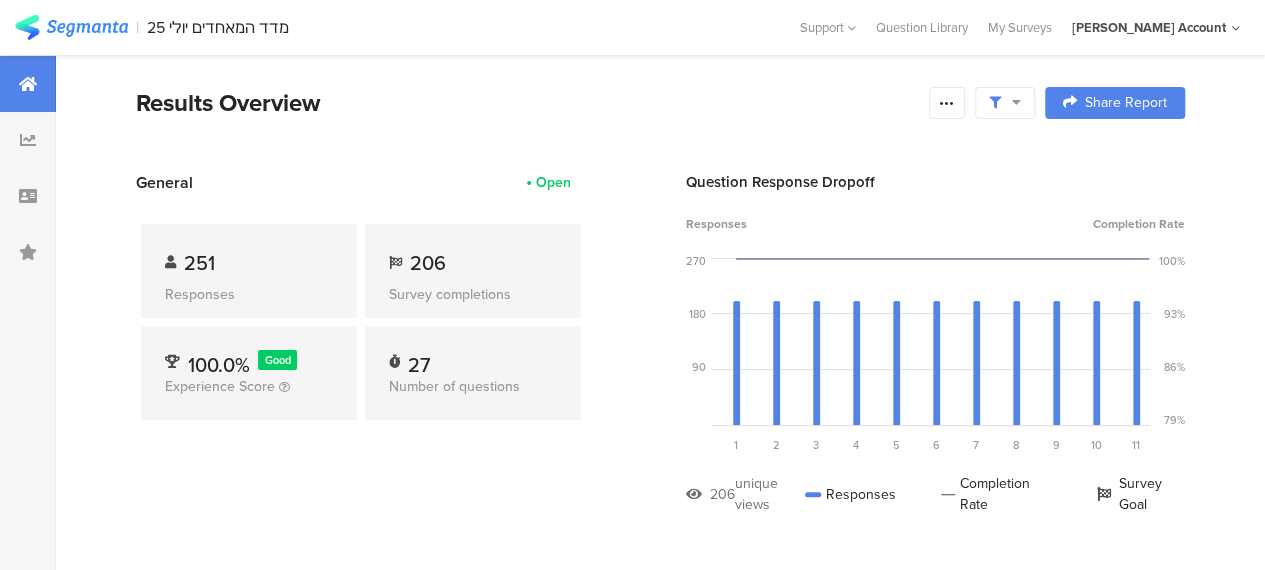click on "Results Overview   Confidence Level       95   %     Preview survey     Edit survey   Export Results       Purge results
Complete Responses Only
Edit Sample
Share Report
Share     Cancel
Share Report
Share Report   General     Open     251   Responses     206   Survey completions     100.0%   Good   Experience Score
27
Number of questions
Question Response Dropoff
Responses   Completion Rate
270
180
90
0
Sorry, your browser does not support inline SVG.
Question 1
اسئلة عامة
206   views     206   responses   100.0%   completion rate       1       2
Question 3
206   views     206   responses   100.0%   completion rate       3
Question 4
206" at bounding box center [660, 2812] 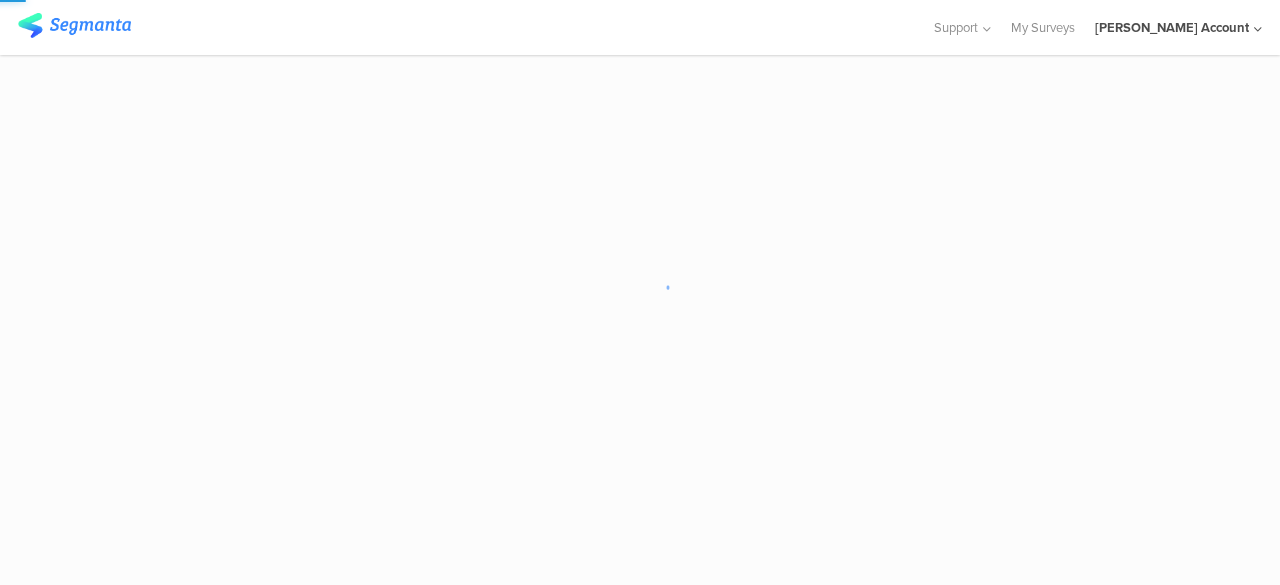 scroll, scrollTop: 0, scrollLeft: 0, axis: both 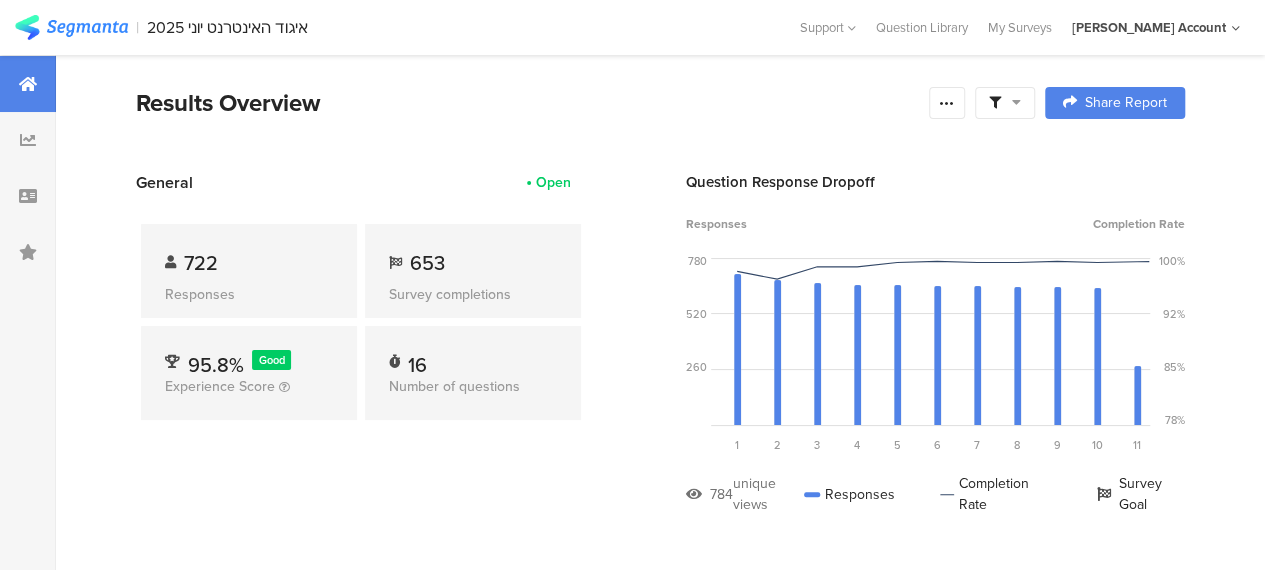 click at bounding box center (1005, 103) 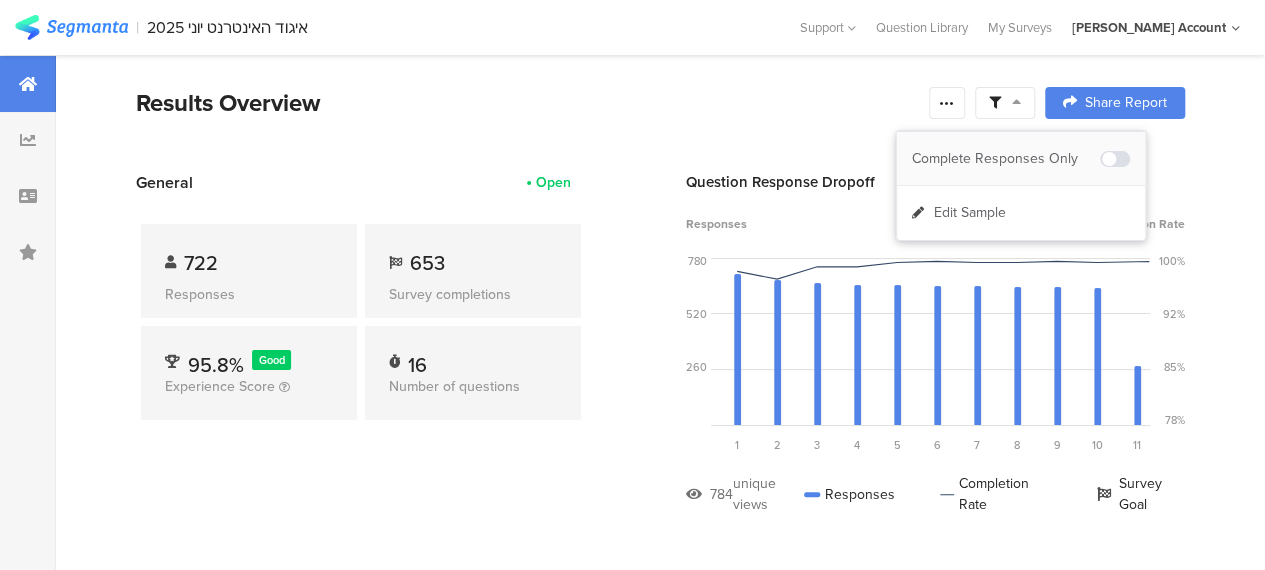 click on "Complete Responses Only" at bounding box center [1006, 159] 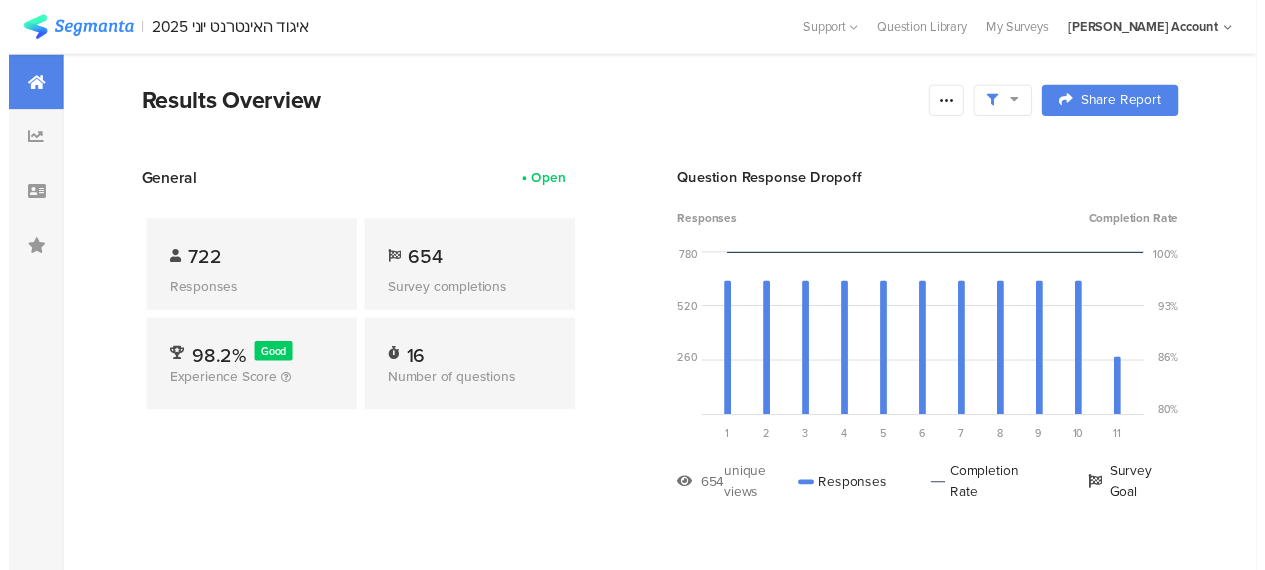 scroll, scrollTop: 0, scrollLeft: 0, axis: both 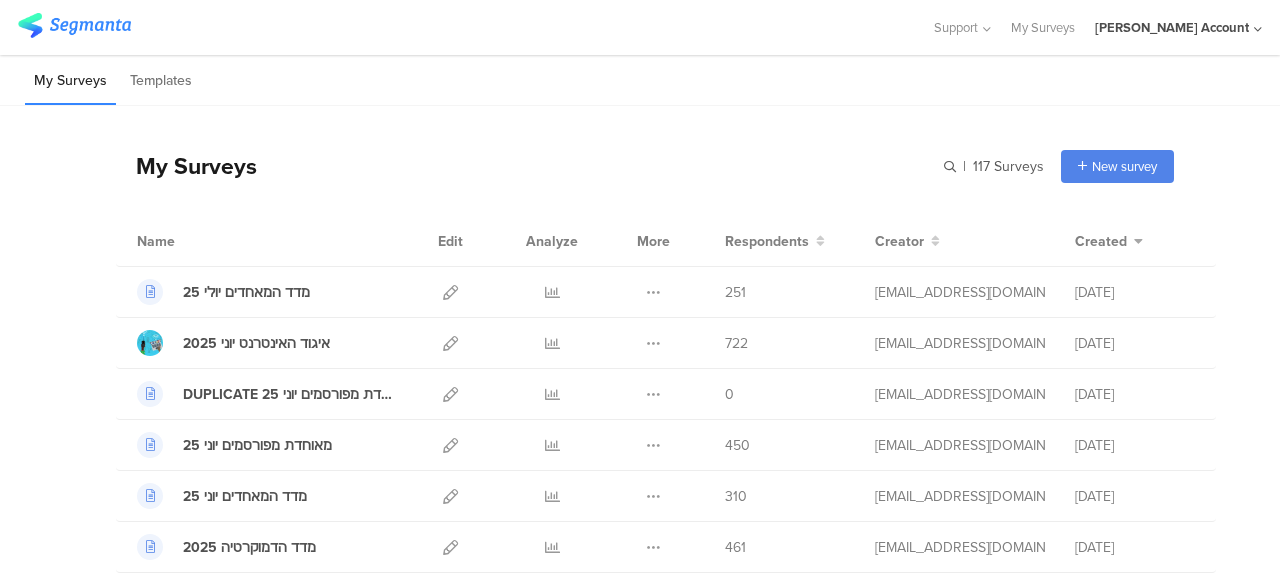 click on "Support
Help Center
Live Chat
My Surveys
[PERSON_NAME] Account
ACCOUNTS
[PERSON_NAME] Account
Admin
Create a new account
My Profile
Help Center
Live Chat
Logout" at bounding box center [640, 27] 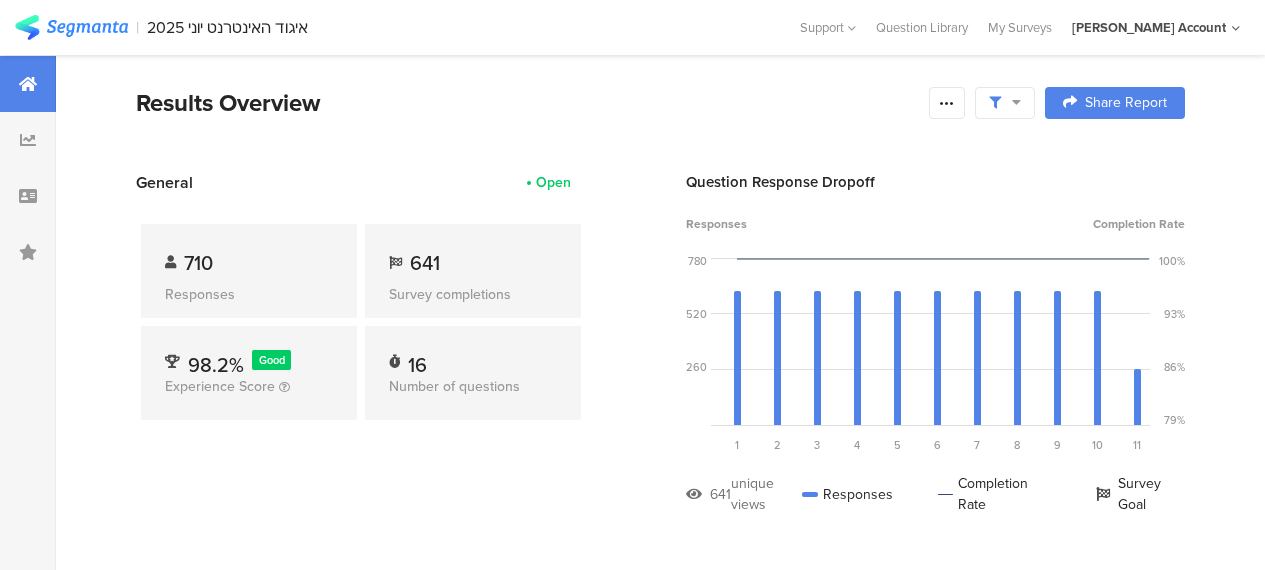 scroll, scrollTop: 0, scrollLeft: 0, axis: both 